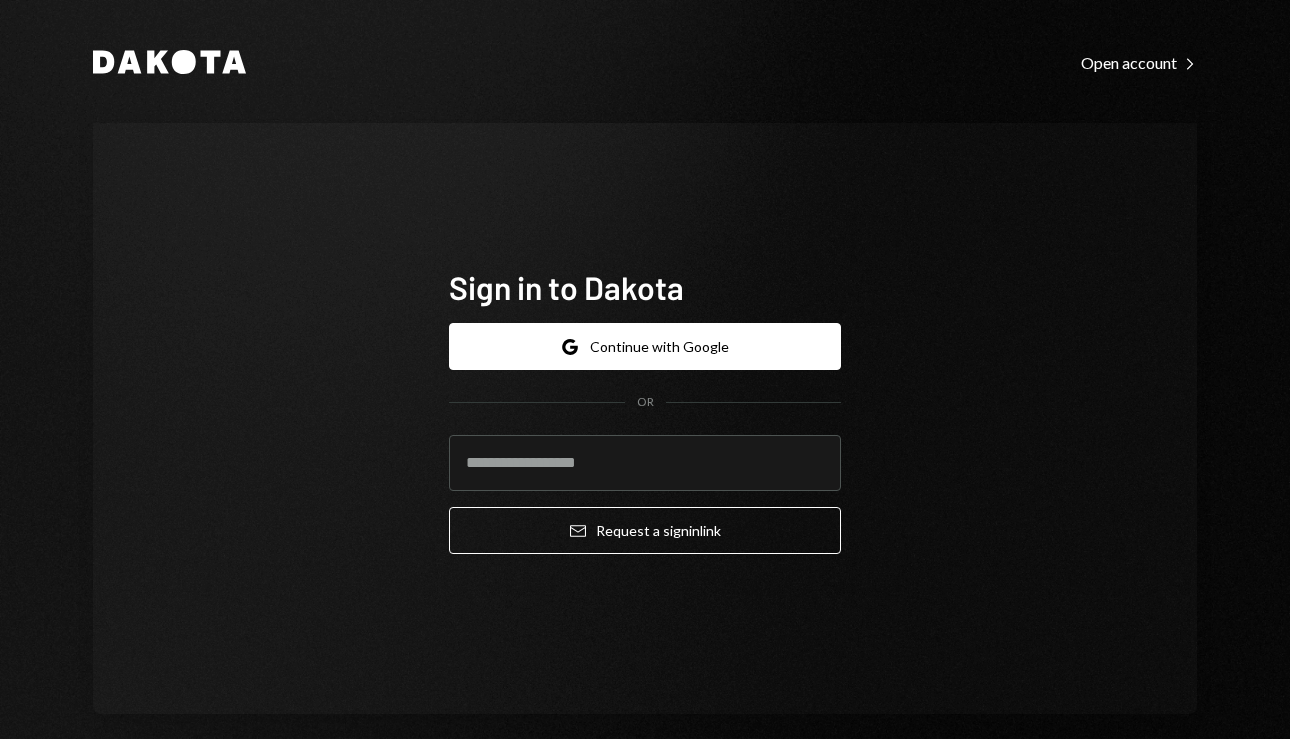 scroll, scrollTop: 0, scrollLeft: 0, axis: both 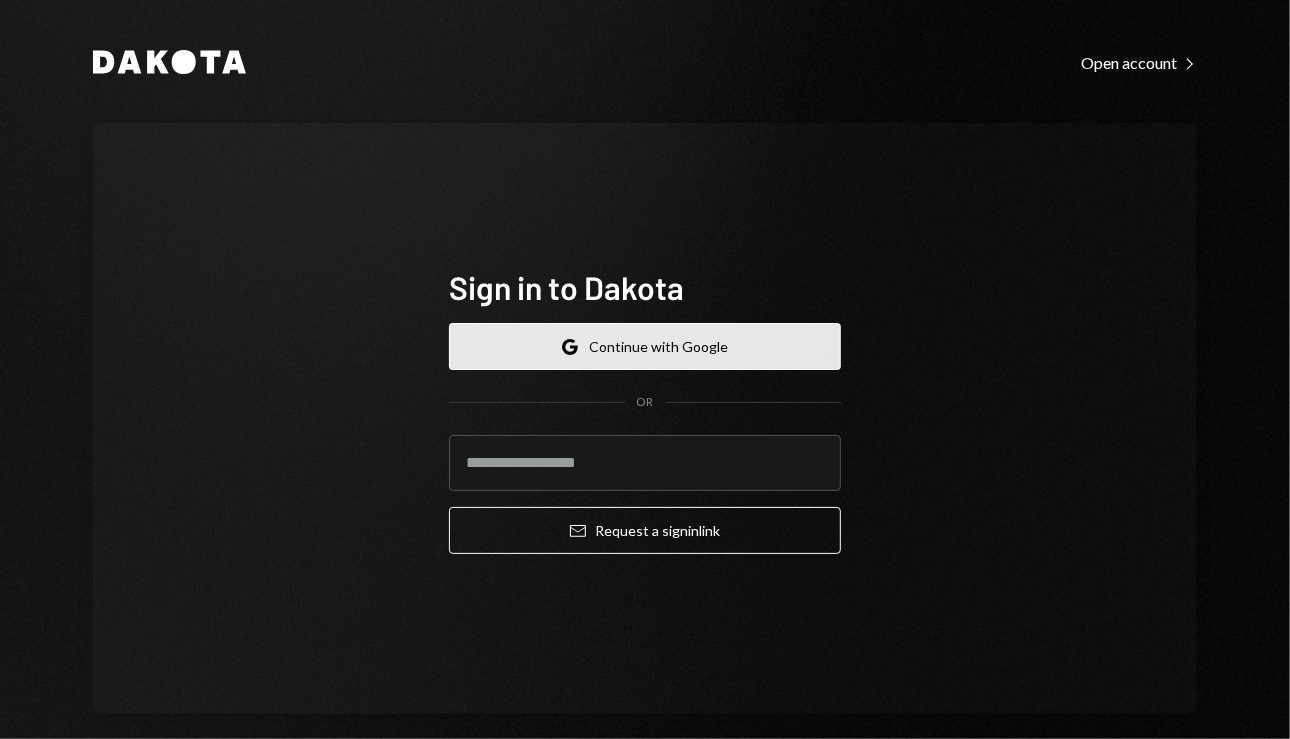 click on "Google  Continue with Google" at bounding box center [645, 346] 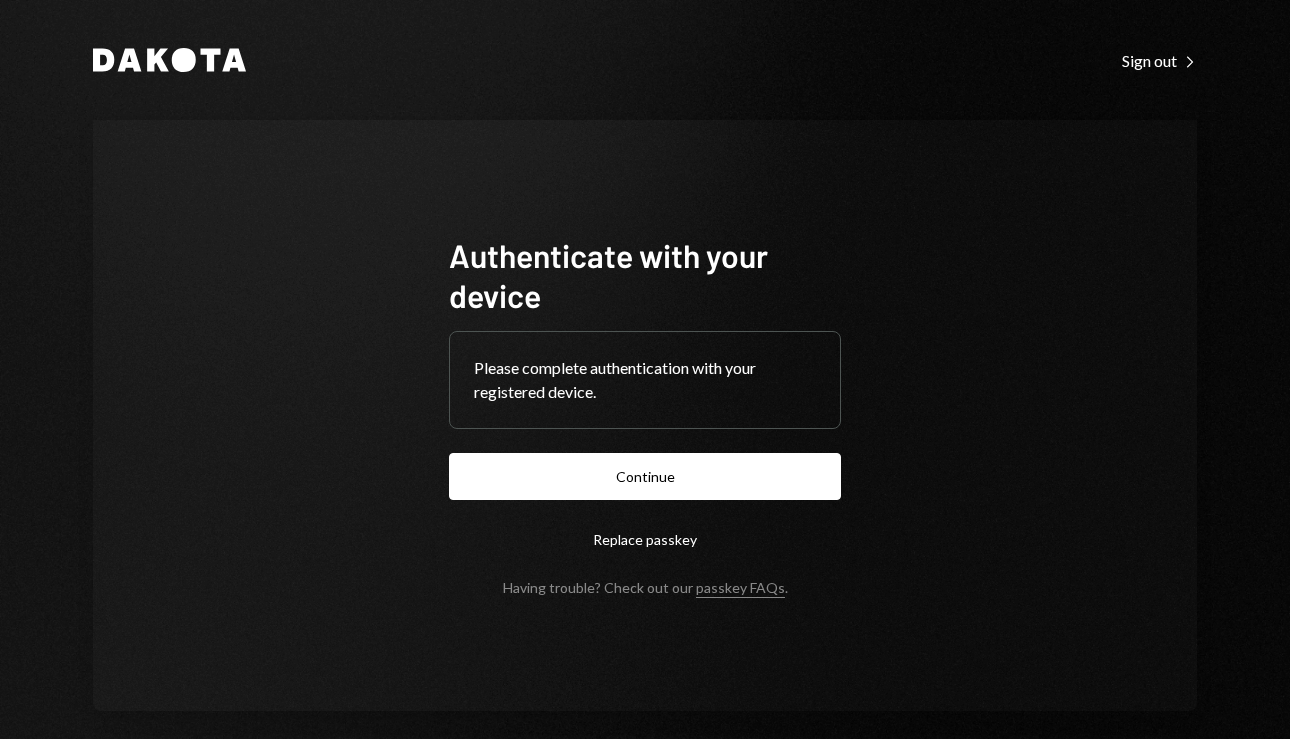 scroll, scrollTop: 0, scrollLeft: 0, axis: both 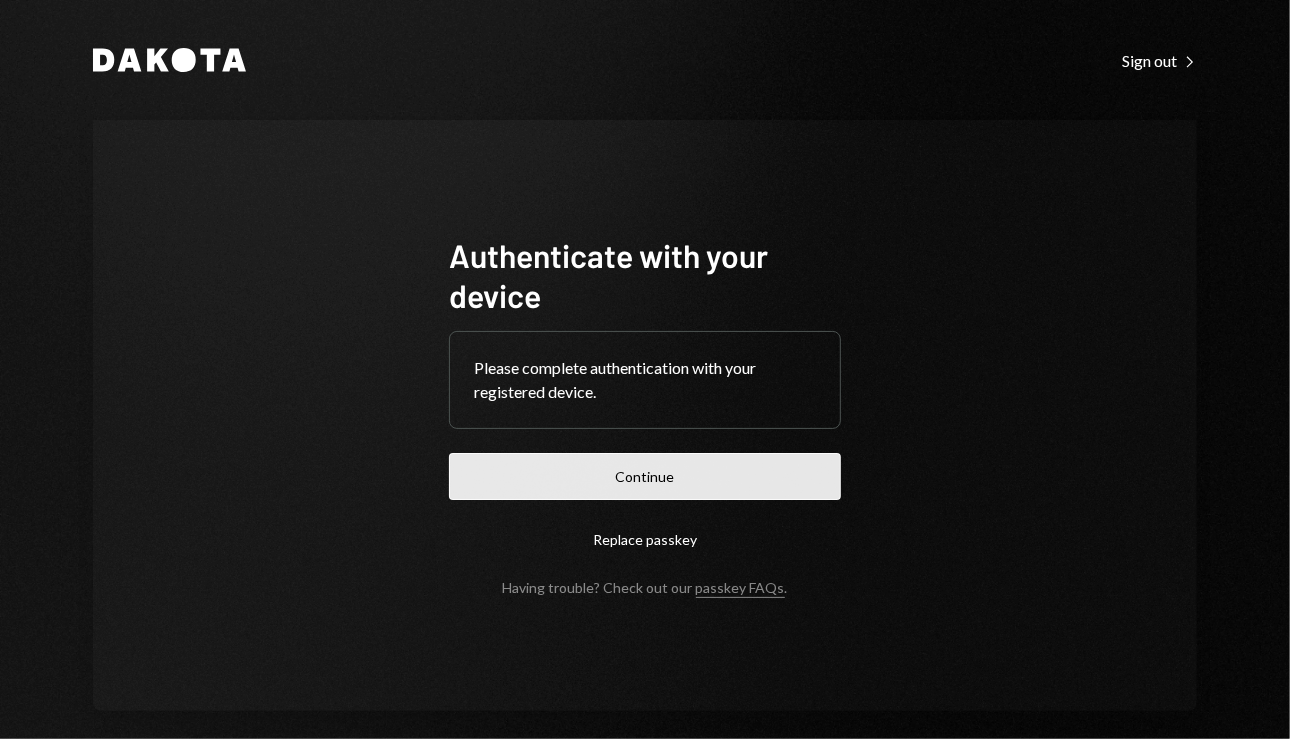 click on "Continue" at bounding box center (645, 476) 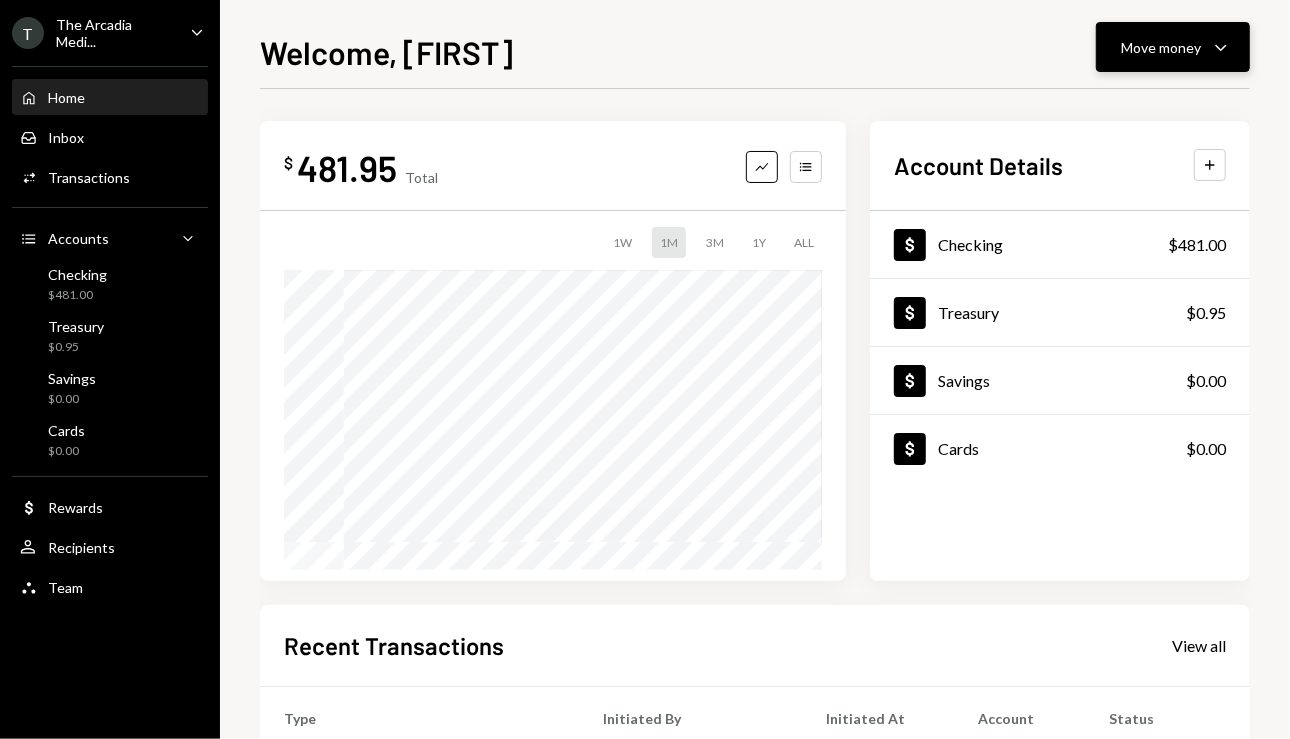click on "Move money Caret Down" at bounding box center [1173, 47] 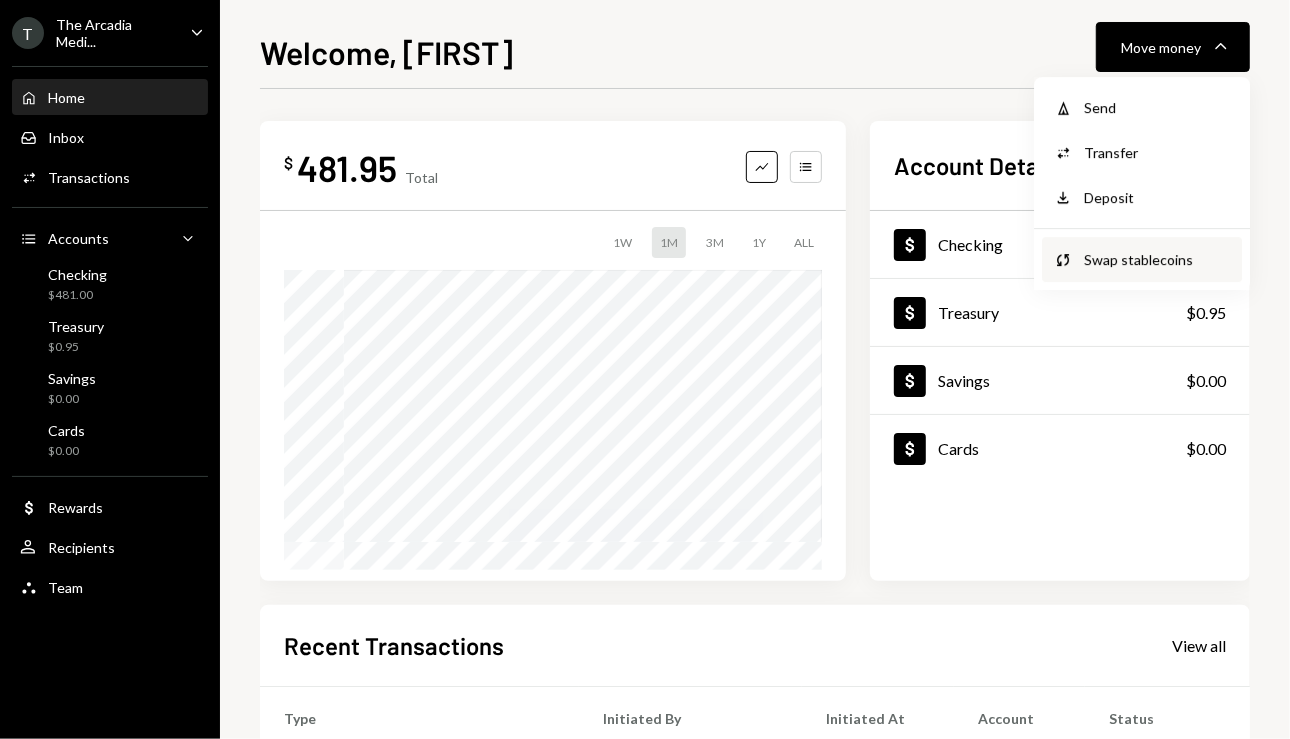 click on "Swap stablecoins" at bounding box center [1157, 259] 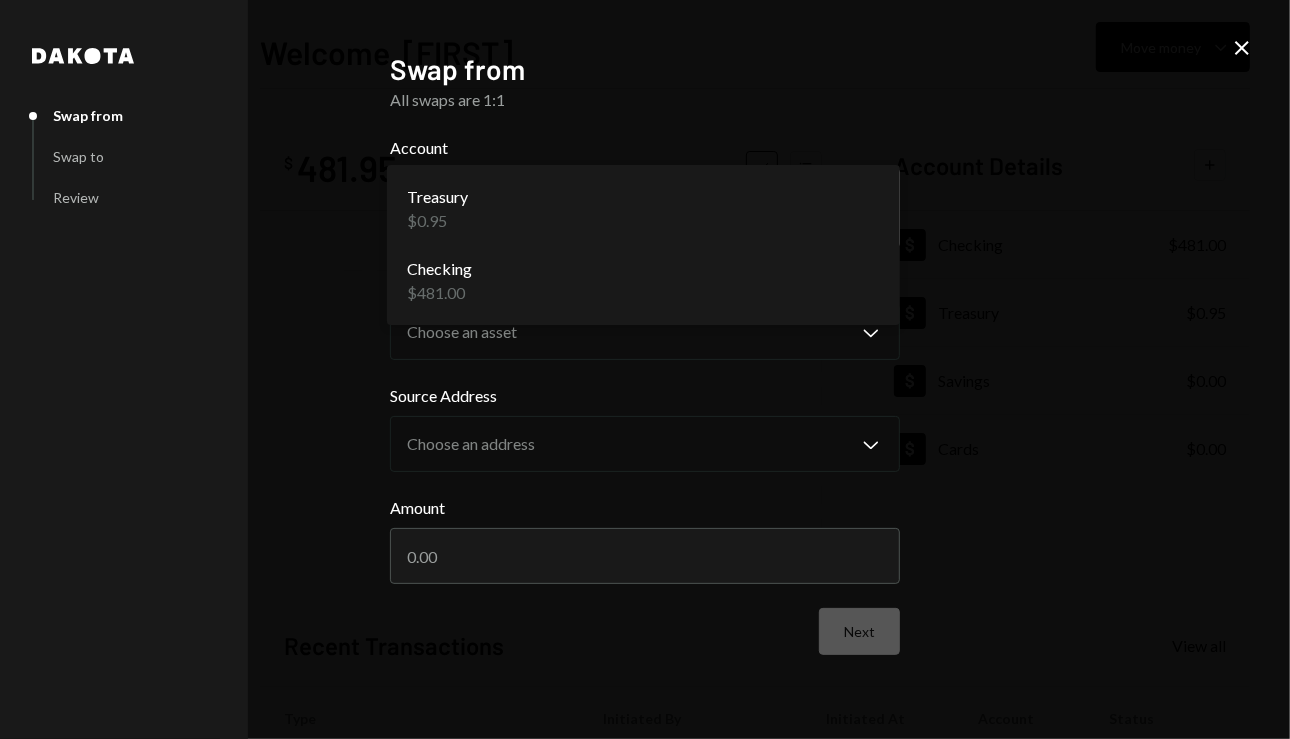 click on "**********" at bounding box center (645, 369) 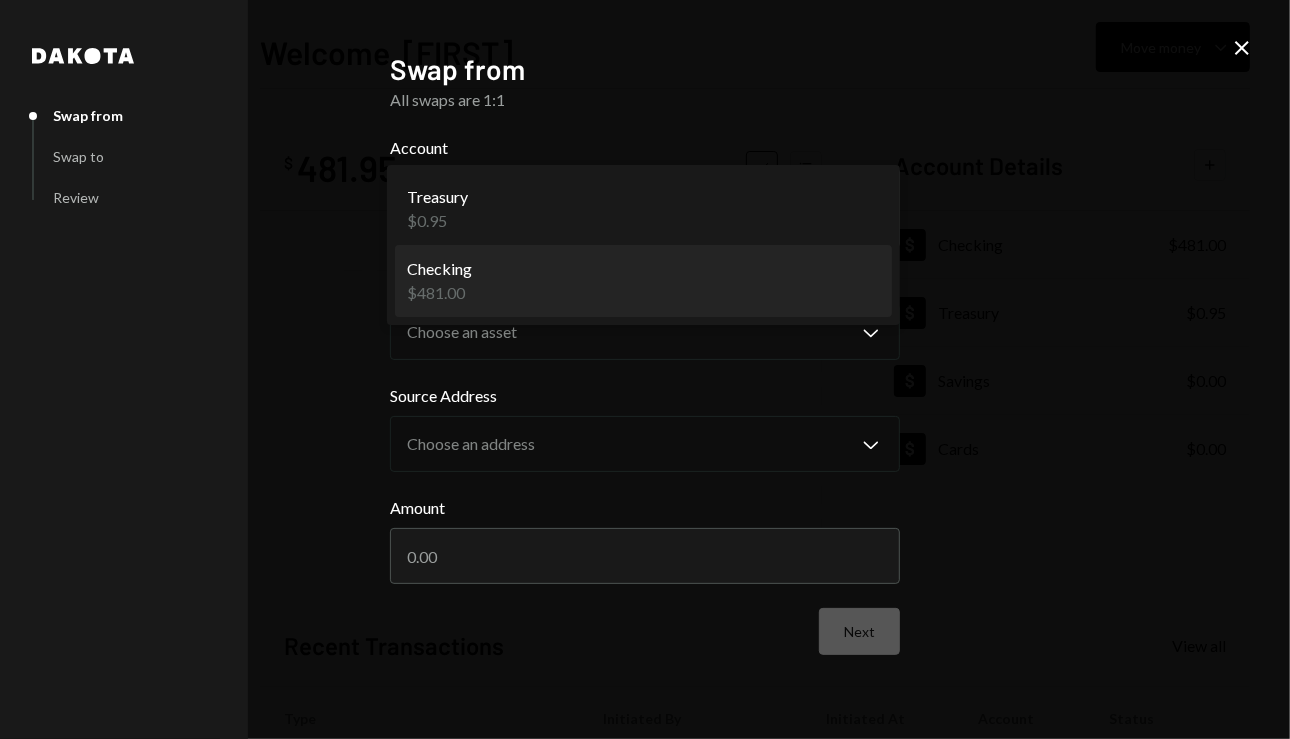 select on "**********" 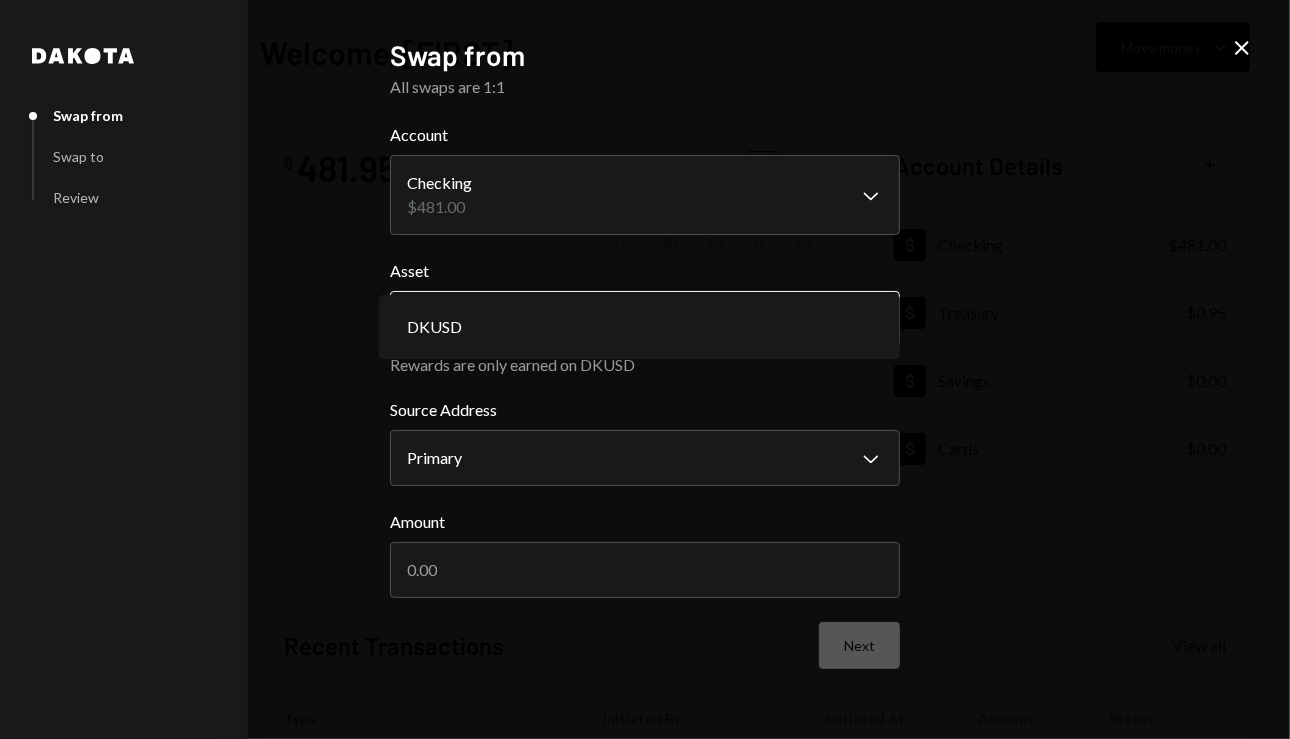 click on "**********" at bounding box center [645, 369] 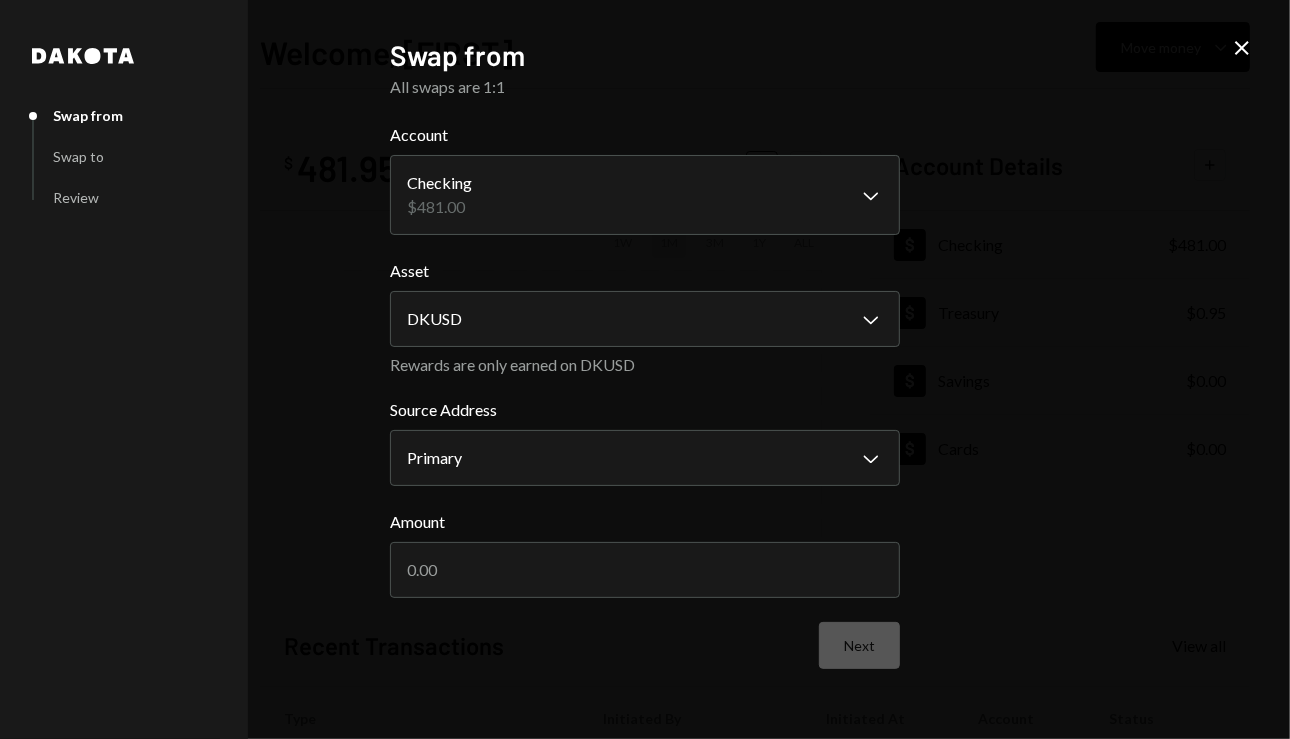 click on "**********" at bounding box center (645, 369) 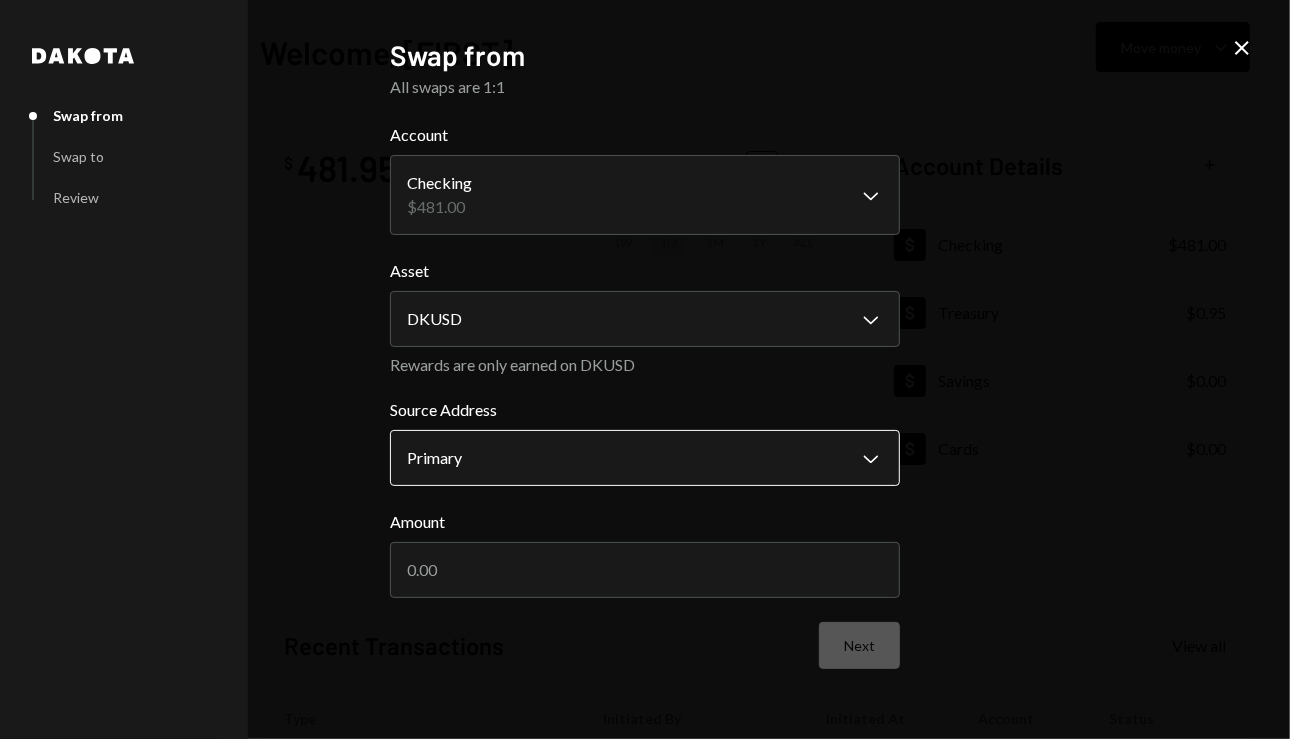 click on "**********" at bounding box center [645, 369] 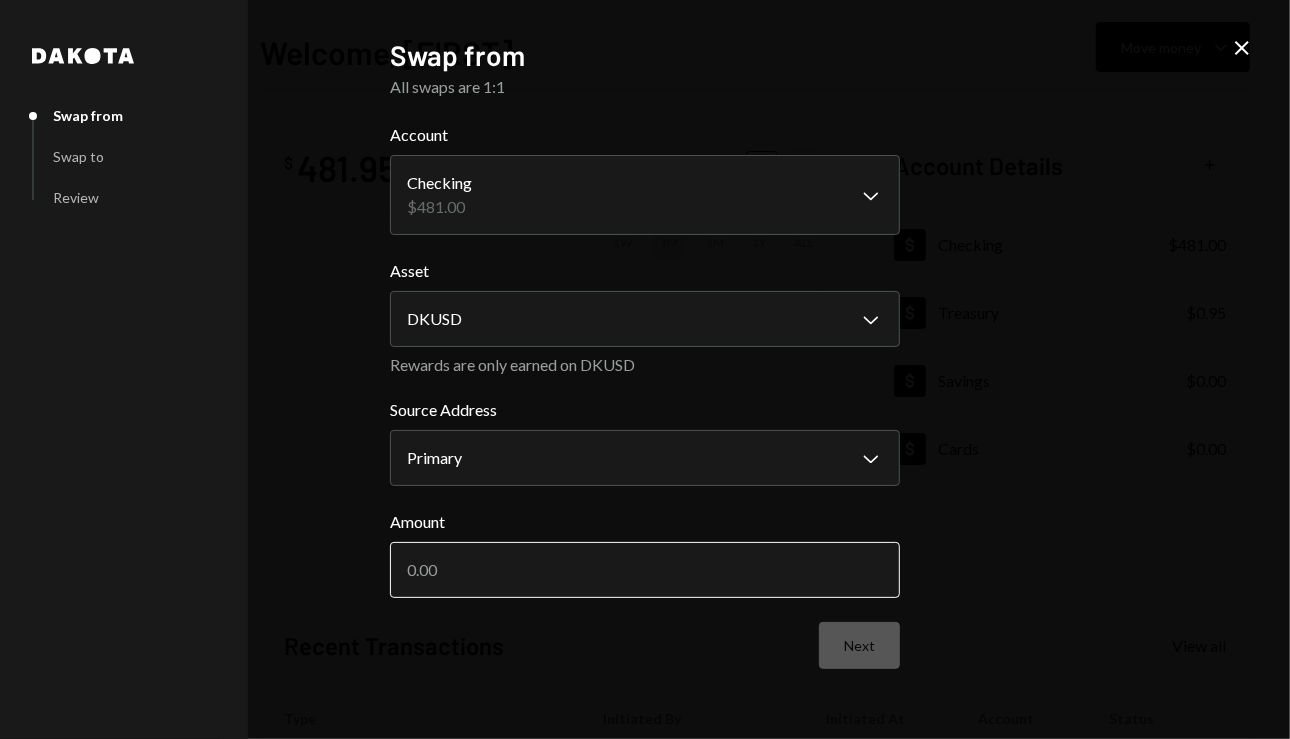 click on "Amount" at bounding box center (645, 570) 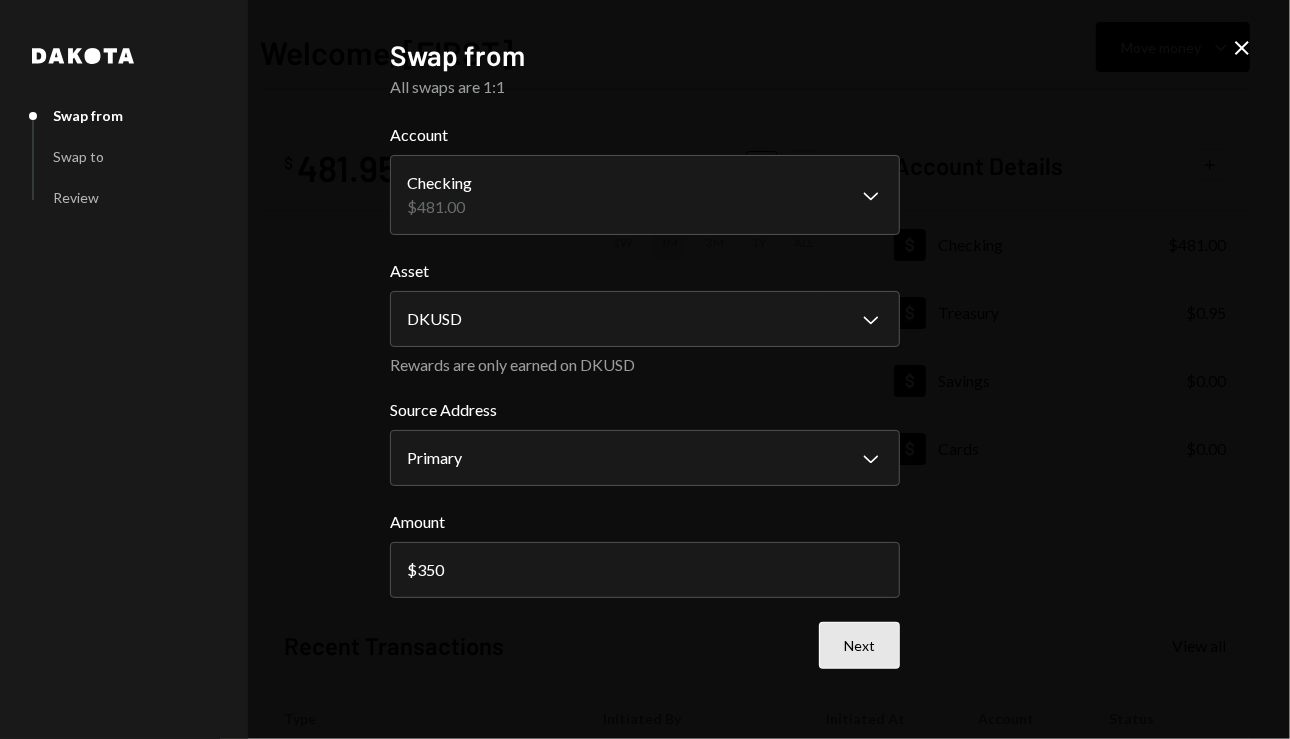 type on "350" 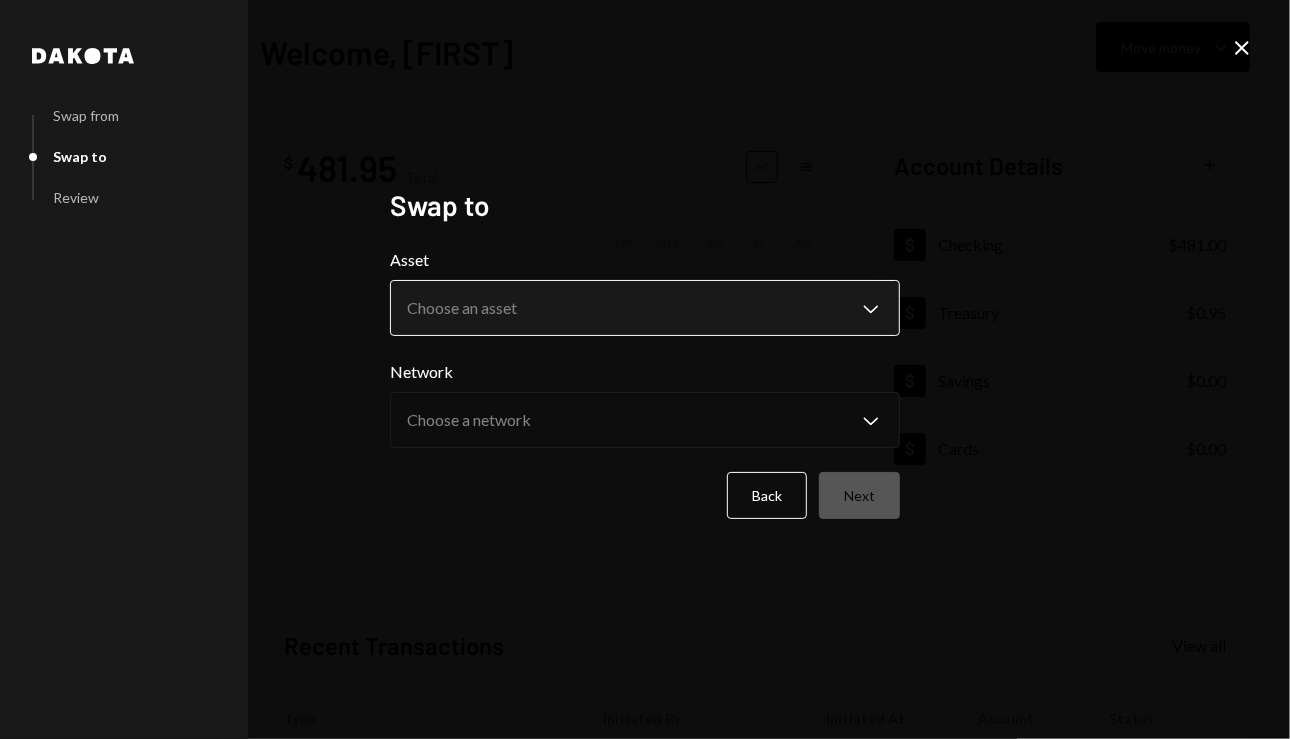 drag, startPoint x: 634, startPoint y: 342, endPoint x: 646, endPoint y: 303, distance: 40.804413 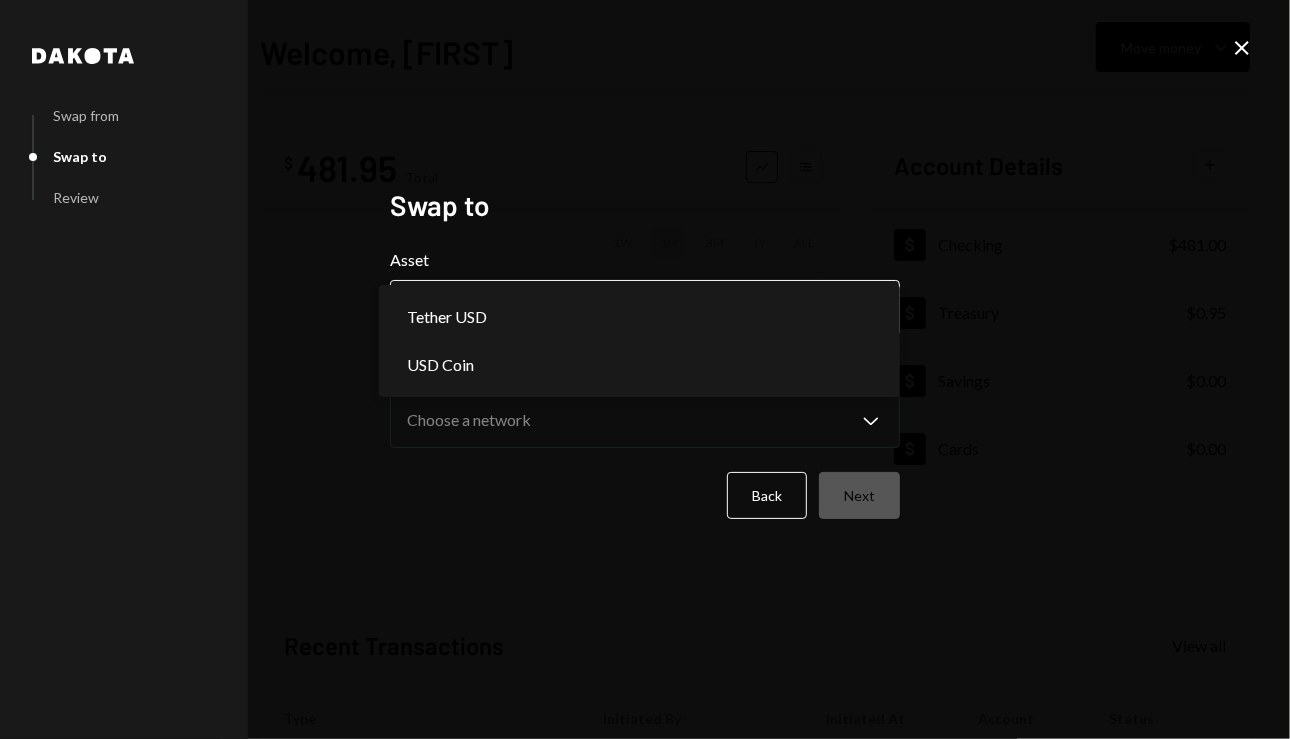 click on "**********" at bounding box center (645, 369) 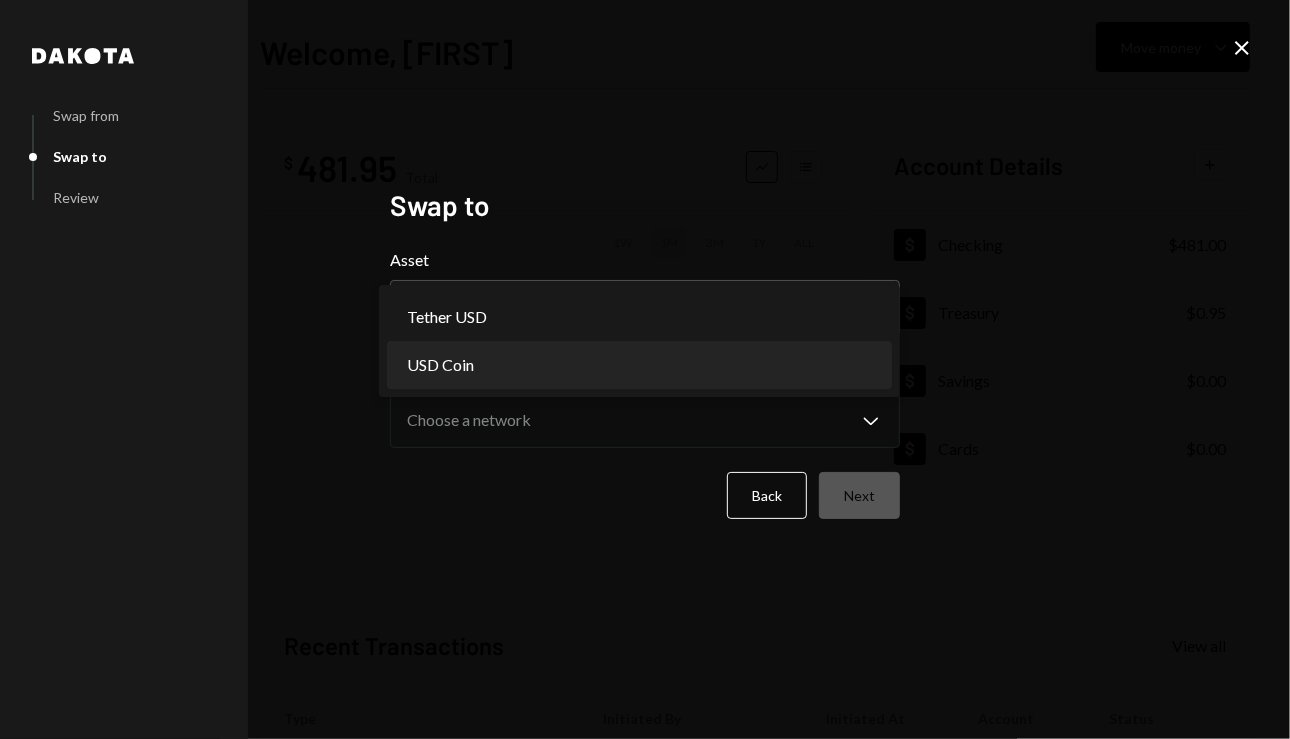select on "****" 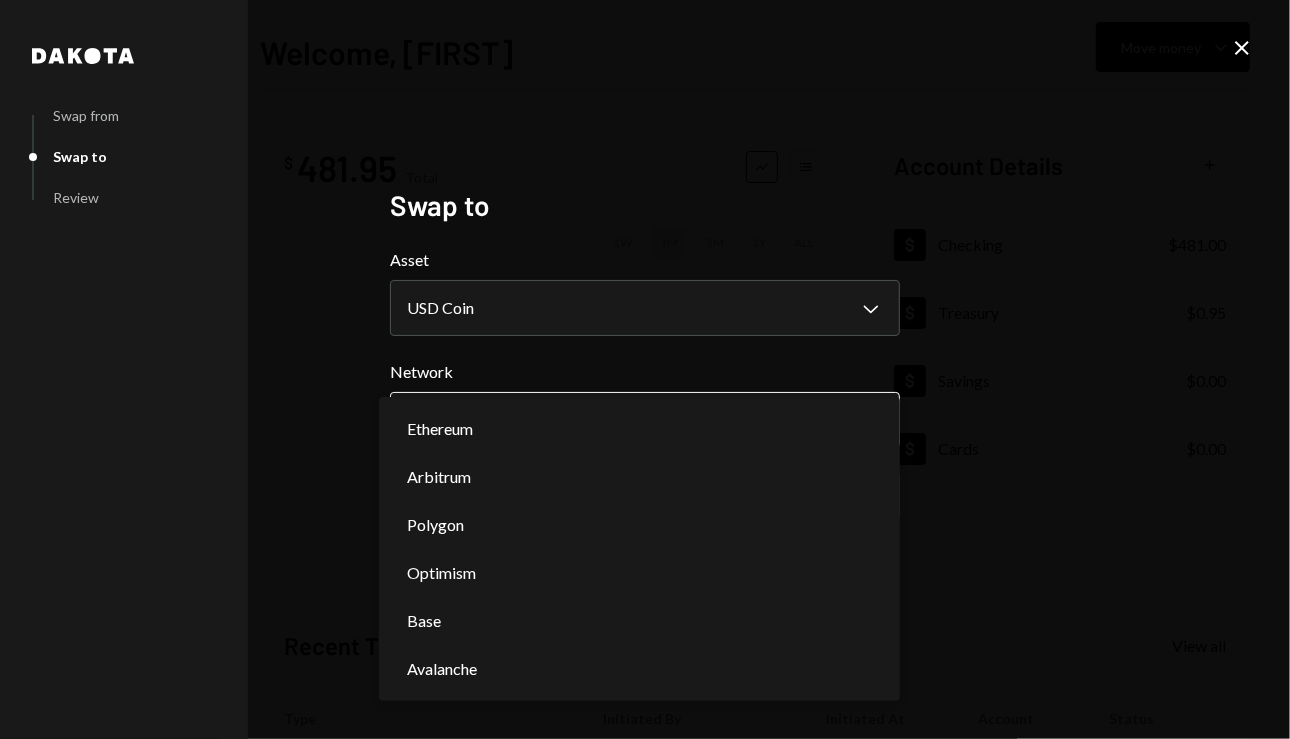 click on "**********" at bounding box center (645, 369) 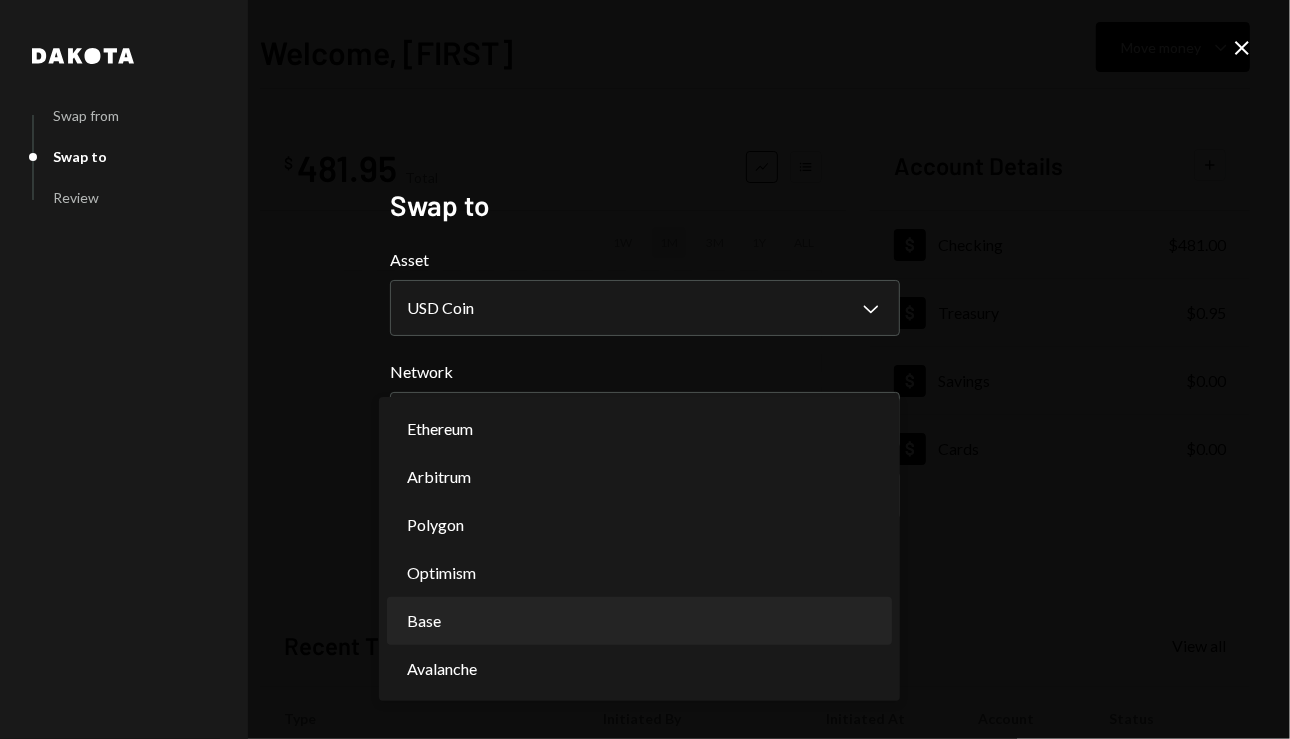 select on "**********" 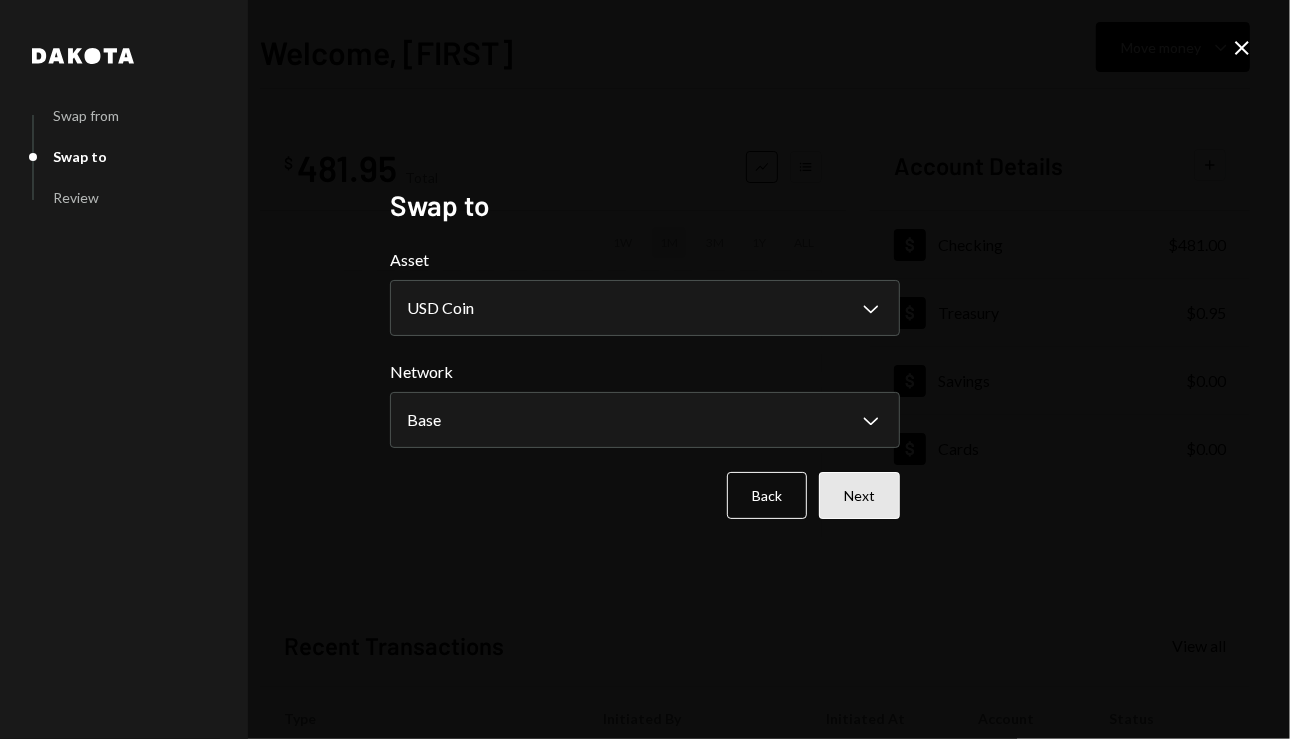 click on "Next" at bounding box center [859, 495] 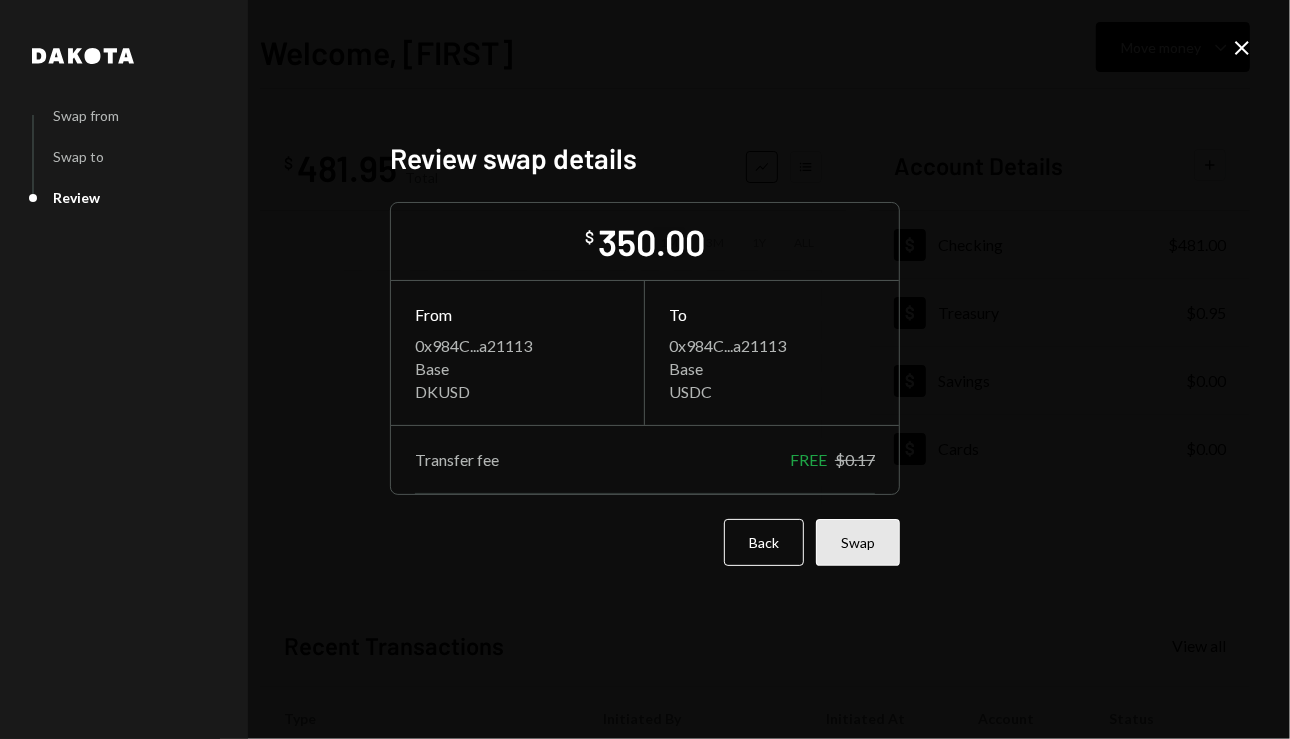 click on "Swap" at bounding box center (858, 542) 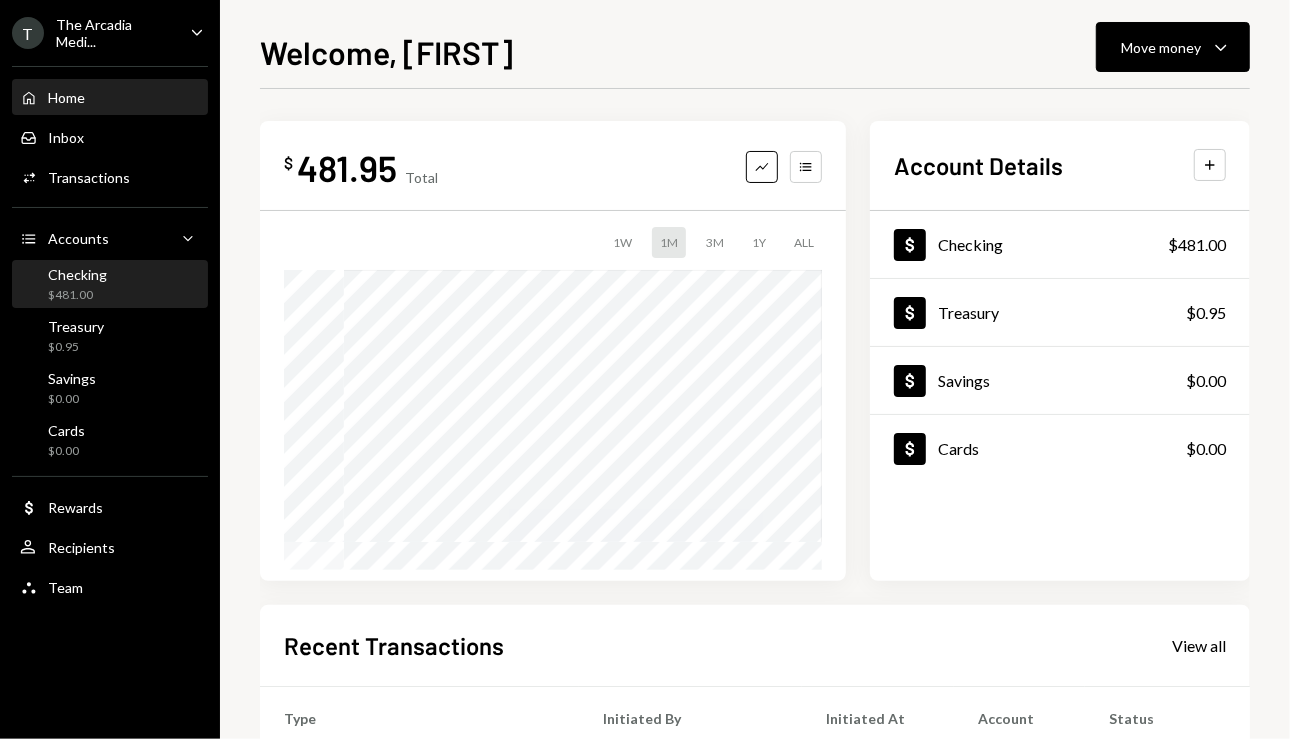 click on "Checking $481.00" at bounding box center [110, 285] 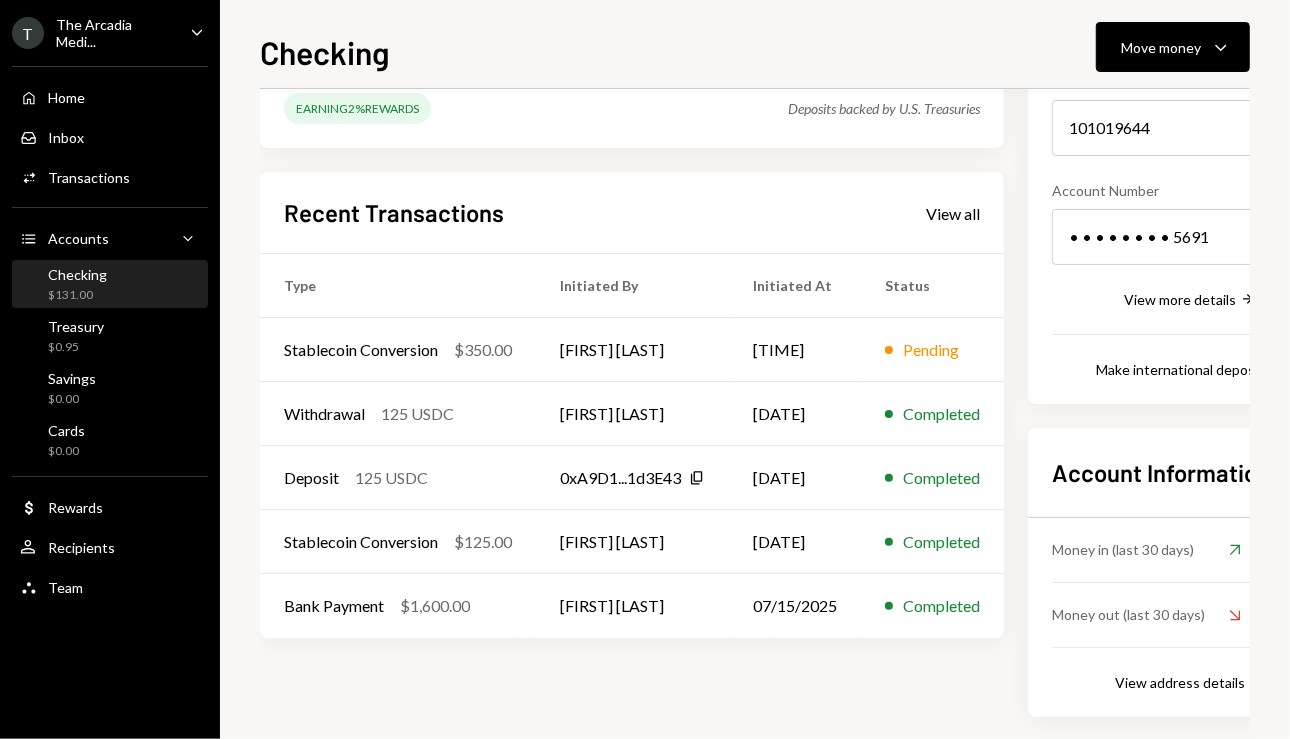 scroll, scrollTop: 0, scrollLeft: 0, axis: both 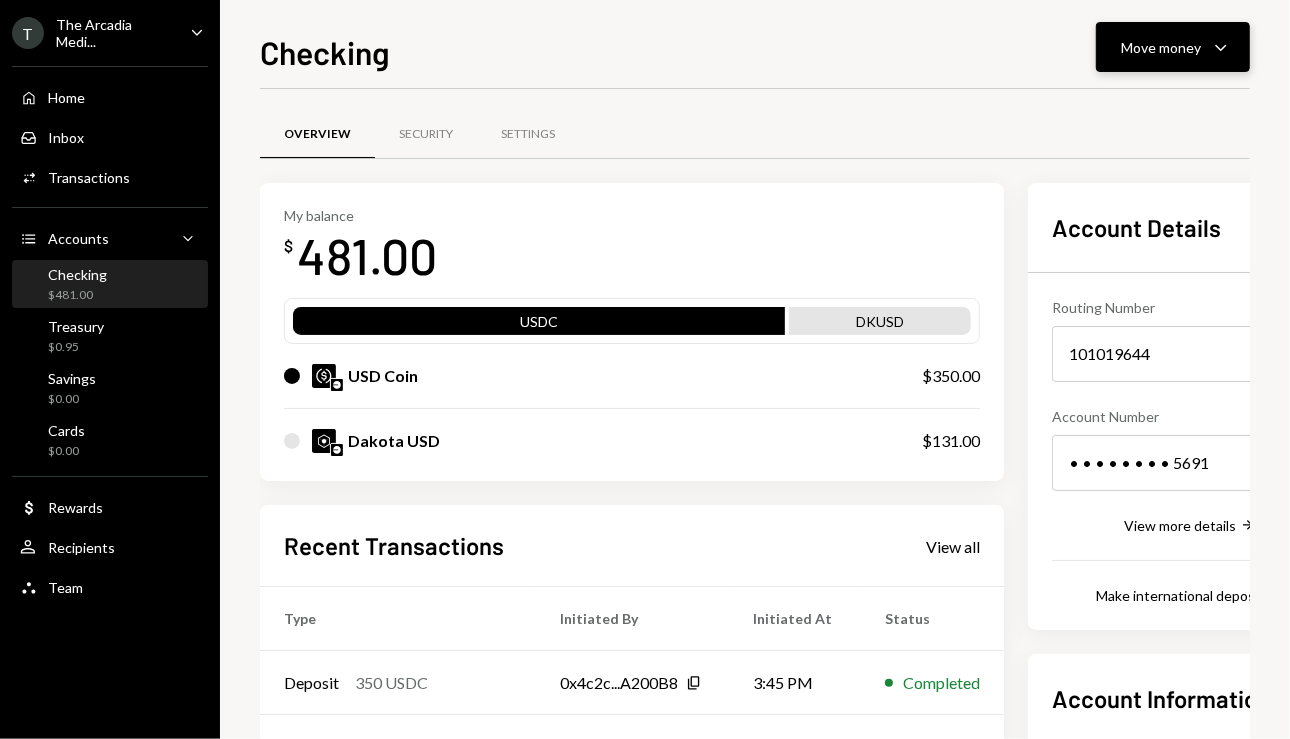 drag, startPoint x: 1212, startPoint y: 21, endPoint x: 1213, endPoint y: 44, distance: 23.021729 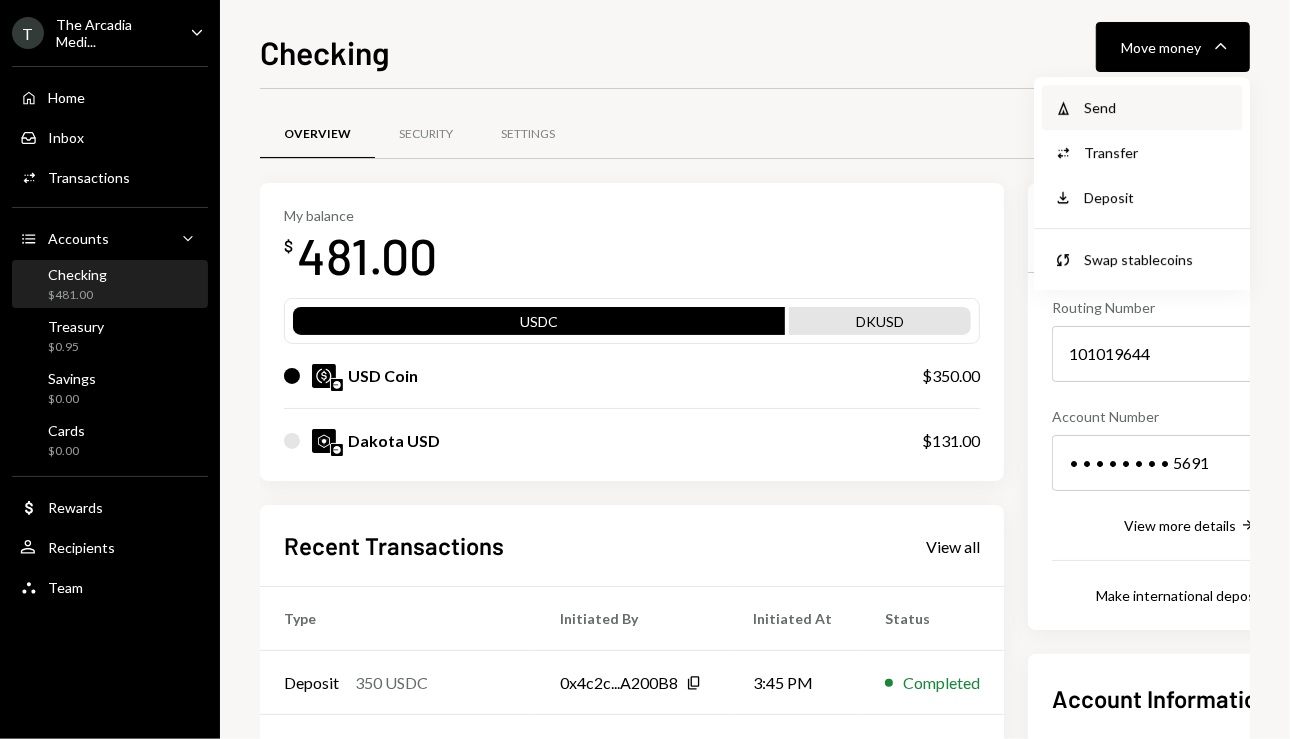 click on "Send" at bounding box center (1157, 107) 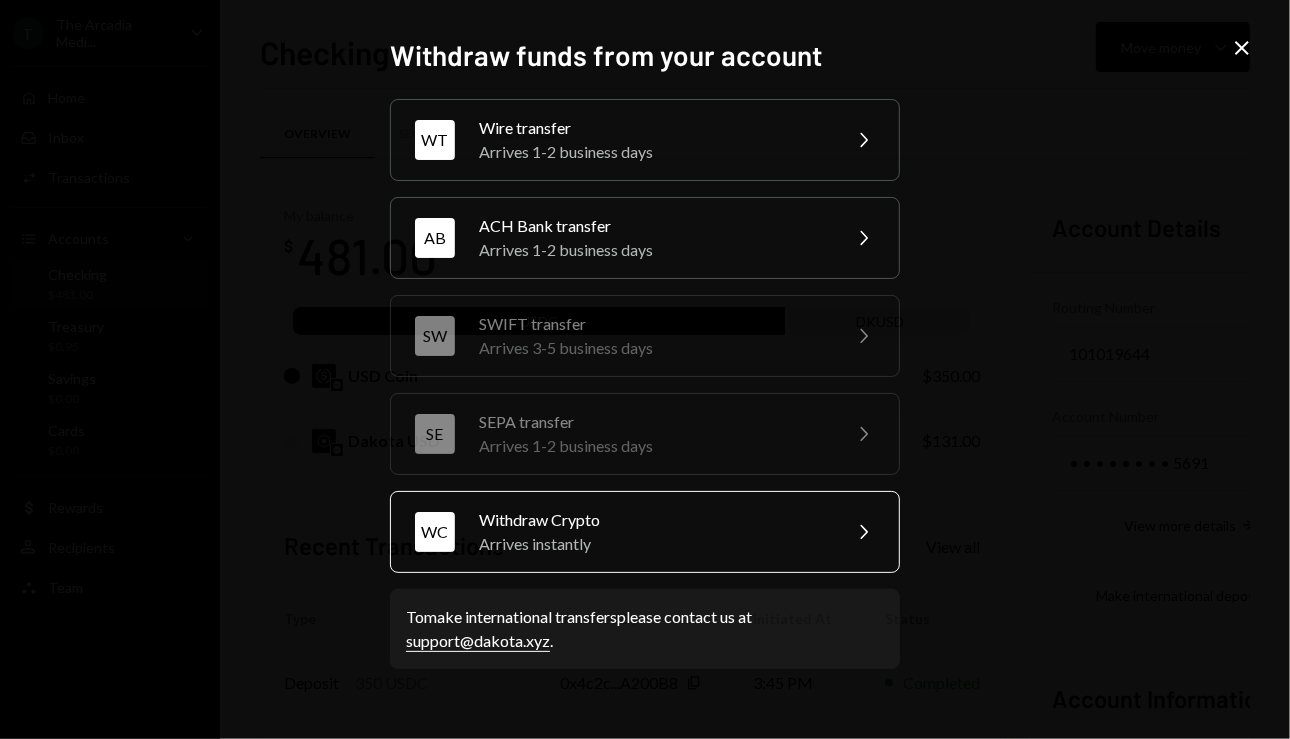 click on "Arrives instantly" at bounding box center [653, 544] 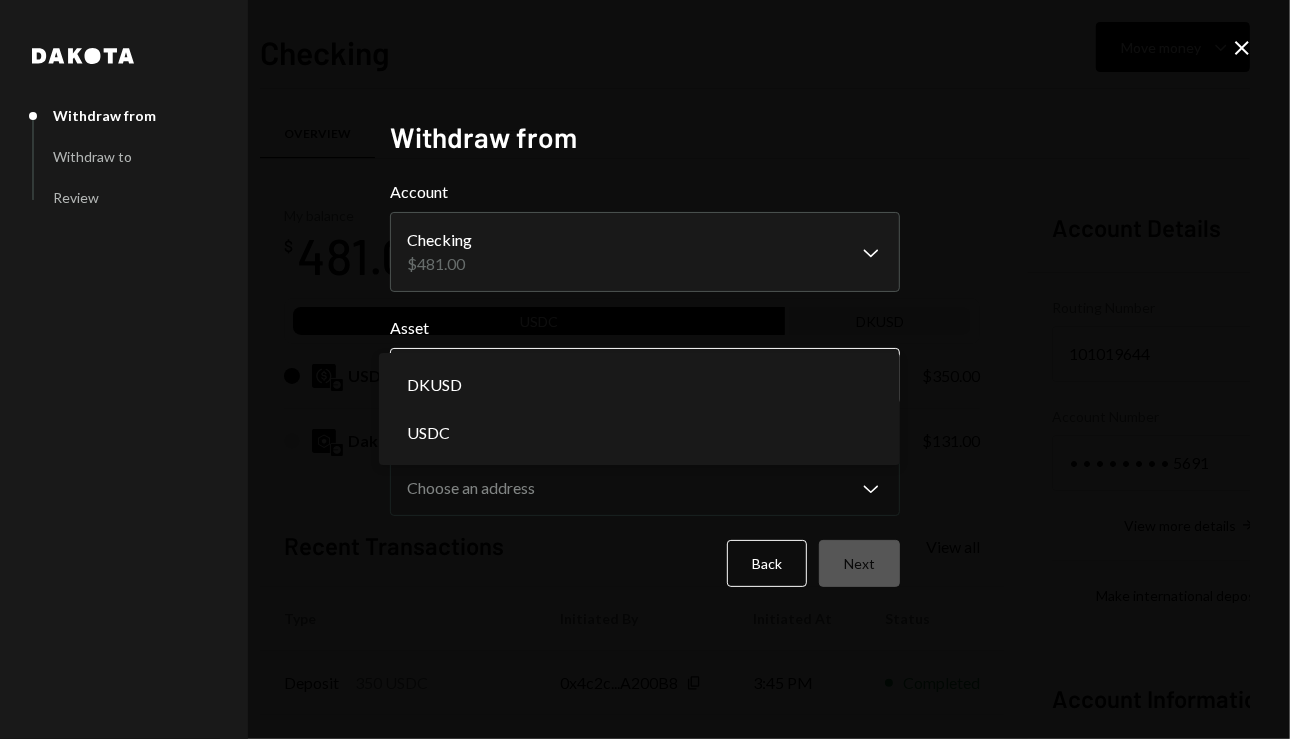 click on "T The Arcadia Medi... Caret Down Home Home Inbox Inbox Activities Transactions Accounts Accounts Caret Down Checking $481.00 Treasury $0.95 Savings $0.00 Cards $0.00 Dollar Rewards User Recipients Team Team Checking Move money Caret Down Overview Security Settings My balance $ 481.00 USDC DKUSD USD Coin $350.00 Dakota USD $131.00 Recent Transactions View all Type Initiated By Initiated At Status Deposit 350  USDC 0x4c2c...A200B8 Copy 3:45 PM Completed Stablecoin Conversion $350.00 Rasikh Morani 3:44 PM Pending Withdrawal 125  USDC Rasikh Morani 07/16/2025 Completed Deposit 125  USDC 0xA9D1...1d3E43 Copy 07/16/2025 Completed Stablecoin Conversion $125.00 Rasikh Morani 07/16/2025 Completed Account Details Routing Number 101019644 Copy Account Number • • • • • • • •  5691 Show Copy View more details Right Arrow Make international deposit Right Arrow Account Information Money in (last 30 days) Up Right Arrow $17,988.00 Money out (last 30 days) Down Right Arrow $27,608.00 View address details Asset" at bounding box center (645, 369) 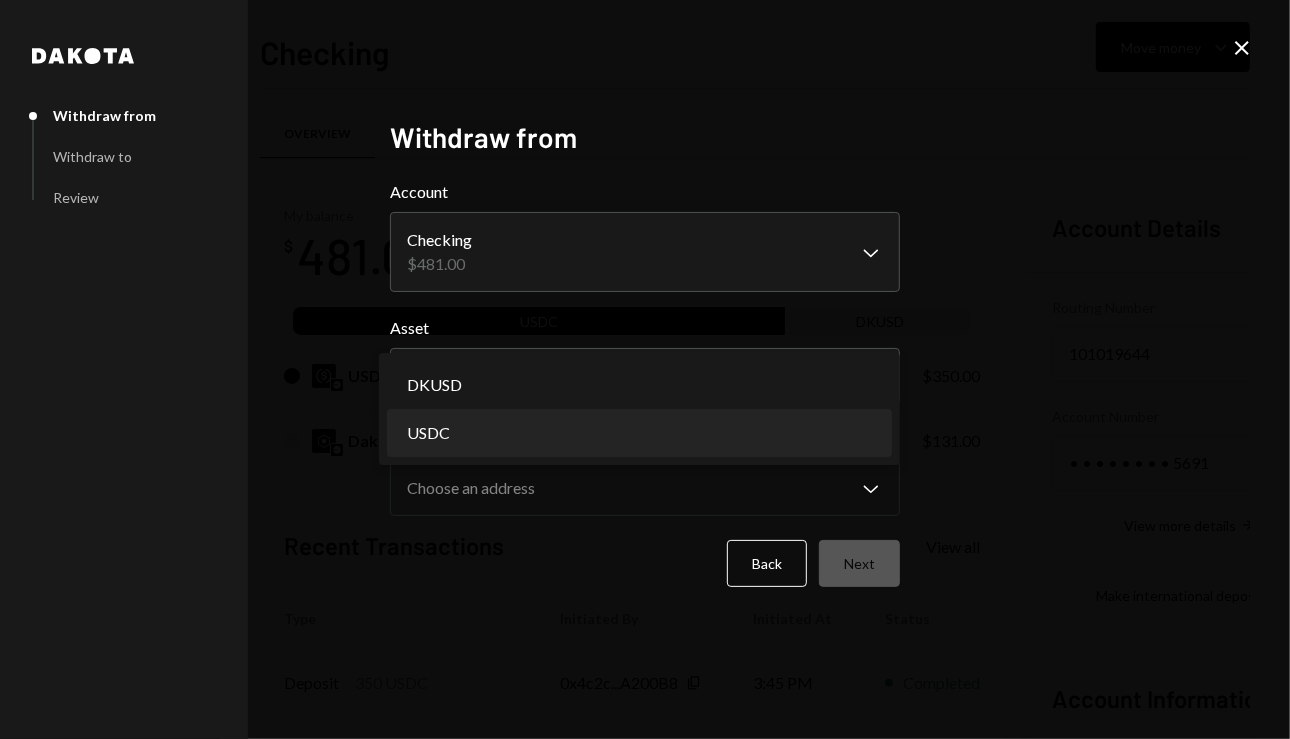 select on "****" 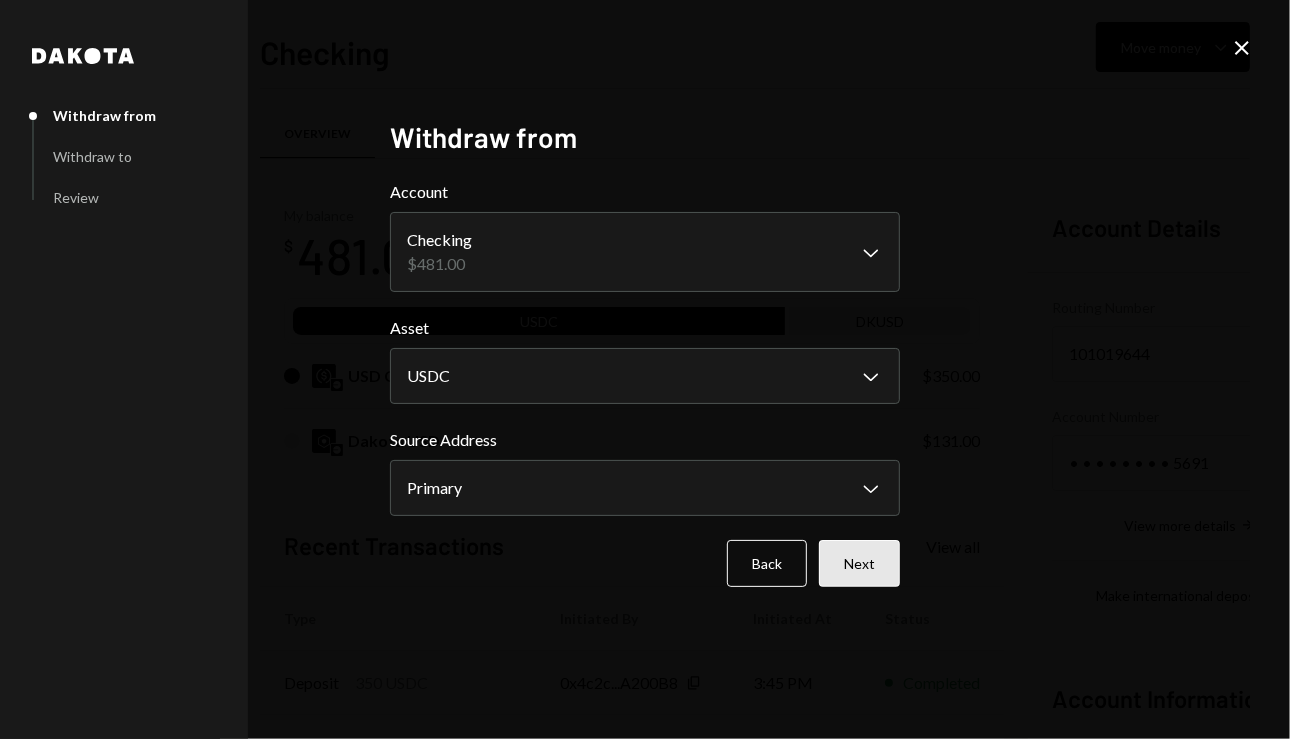 click on "Next" at bounding box center [859, 563] 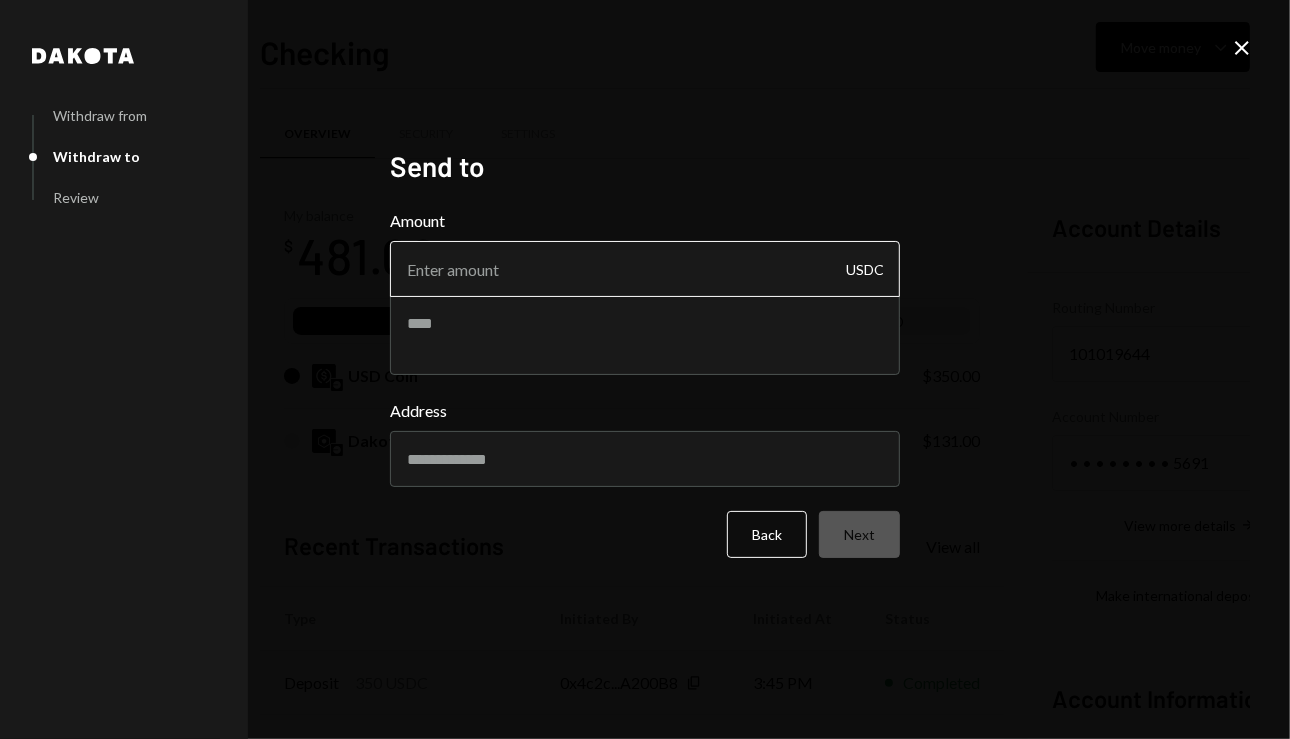 click on "Amount" at bounding box center (645, 269) 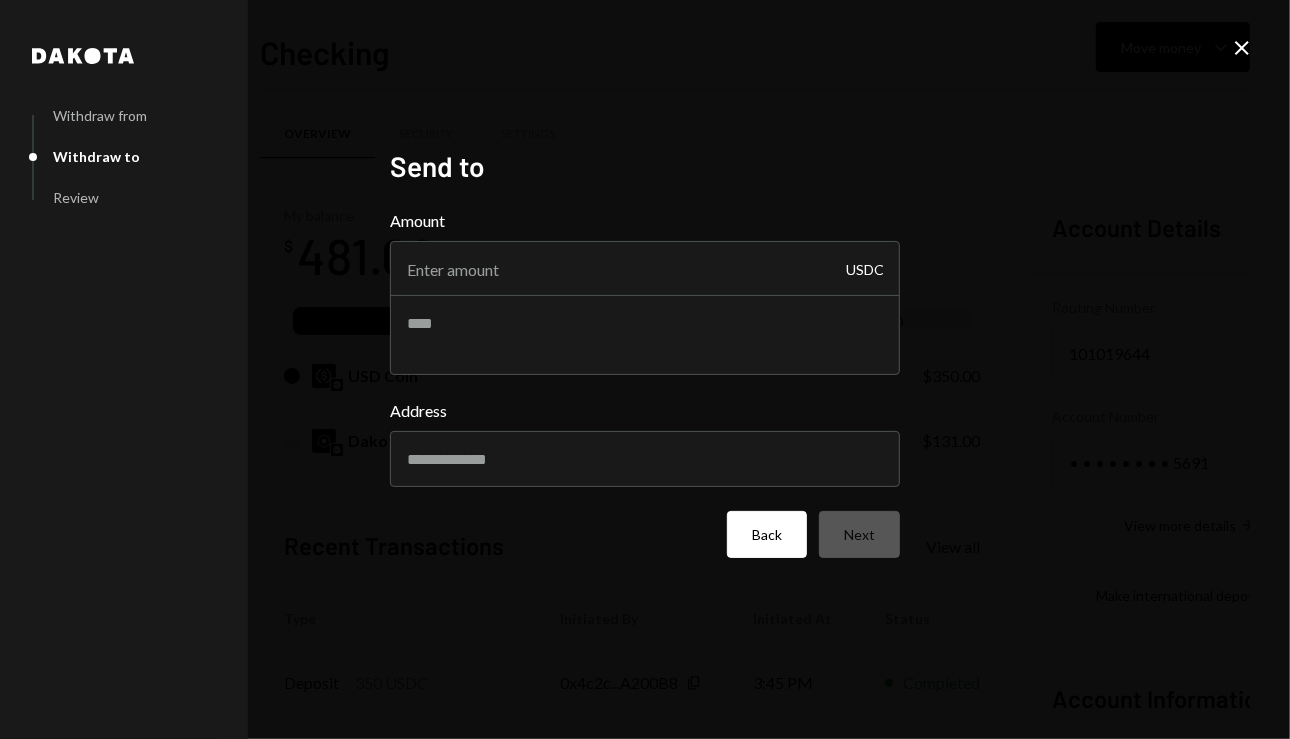 click on "Back" at bounding box center [767, 534] 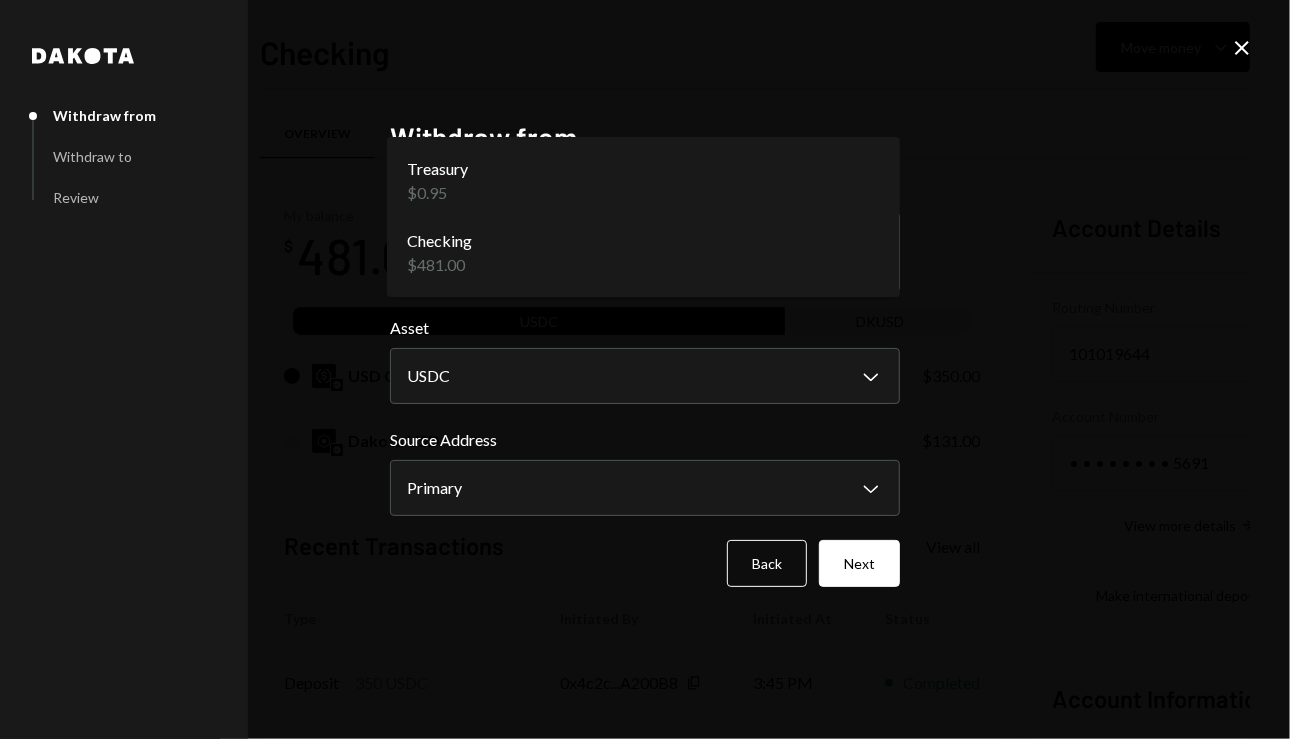 click on "T The Arcadia Medi... Caret Down Home Home Inbox Inbox Activities Transactions Accounts Accounts Caret Down Checking $481.00 Treasury $0.95 Savings $0.00 Cards $0.00 Dollar Rewards User Recipients Team Team Checking Move money Caret Down Overview Security Settings My balance $ 481.00 USDC DKUSD USD Coin $350.00 Dakota USD $131.00 Recent Transactions View all Type Initiated By Initiated At Status Deposit 350  USDC 0x4c2c...A200B8 Copy 3:45 PM Completed Stablecoin Conversion $350.00 Rasikh Morani 3:44 PM Pending Withdrawal 125  USDC Rasikh Morani 07/16/2025 Completed Deposit 125  USDC 0xA9D1...1d3E43 Copy 07/16/2025 Completed Stablecoin Conversion $125.00 Rasikh Morani 07/16/2025 Completed Account Details Routing Number 101019644 Copy Account Number • • • • • • • •  5691 Show Copy View more details Right Arrow Make international deposit Right Arrow Account Information Money in (last 30 days) Up Right Arrow $17,988.00 Money out (last 30 days) Down Right Arrow $27,608.00 View address details Asset" at bounding box center [645, 369] 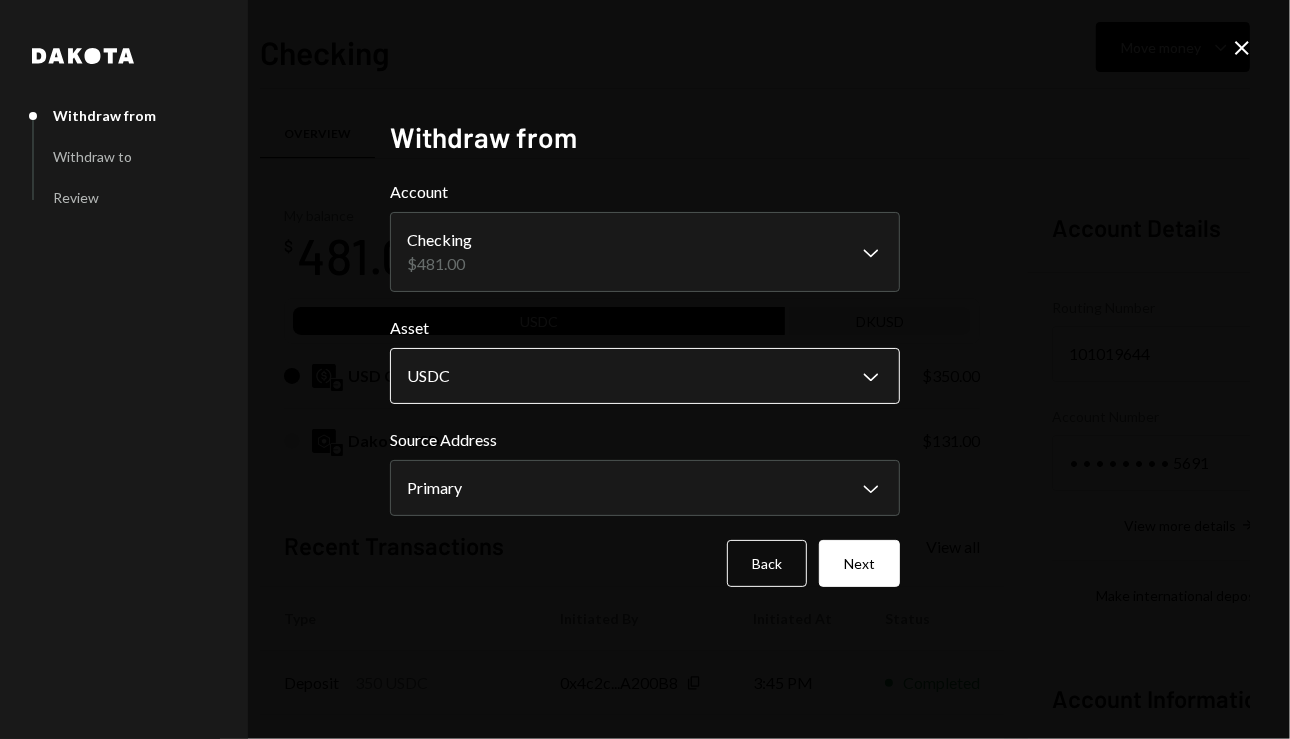click on "T The Arcadia Medi... Caret Down Home Home Inbox Inbox Activities Transactions Accounts Accounts Caret Down Checking $481.00 Treasury $0.95 Savings $0.00 Cards $0.00 Dollar Rewards User Recipients Team Team Checking Move money Caret Down Overview Security Settings My balance $ 481.00 USDC DKUSD USD Coin $350.00 Dakota USD $131.00 Recent Transactions View all Type Initiated By Initiated At Status Deposit 350  USDC 0x4c2c...A200B8 Copy 3:45 PM Completed Stablecoin Conversion $350.00 Rasikh Morani 3:44 PM Pending Withdrawal 125  USDC Rasikh Morani 07/16/2025 Completed Deposit 125  USDC 0xA9D1...1d3E43 Copy 07/16/2025 Completed Stablecoin Conversion $125.00 Rasikh Morani 07/16/2025 Completed Account Details Routing Number 101019644 Copy Account Number • • • • • • • •  5691 Show Copy View more details Right Arrow Make international deposit Right Arrow Account Information Money in (last 30 days) Up Right Arrow $17,988.00 Money out (last 30 days) Down Right Arrow $27,608.00 View address details Asset" at bounding box center [645, 369] 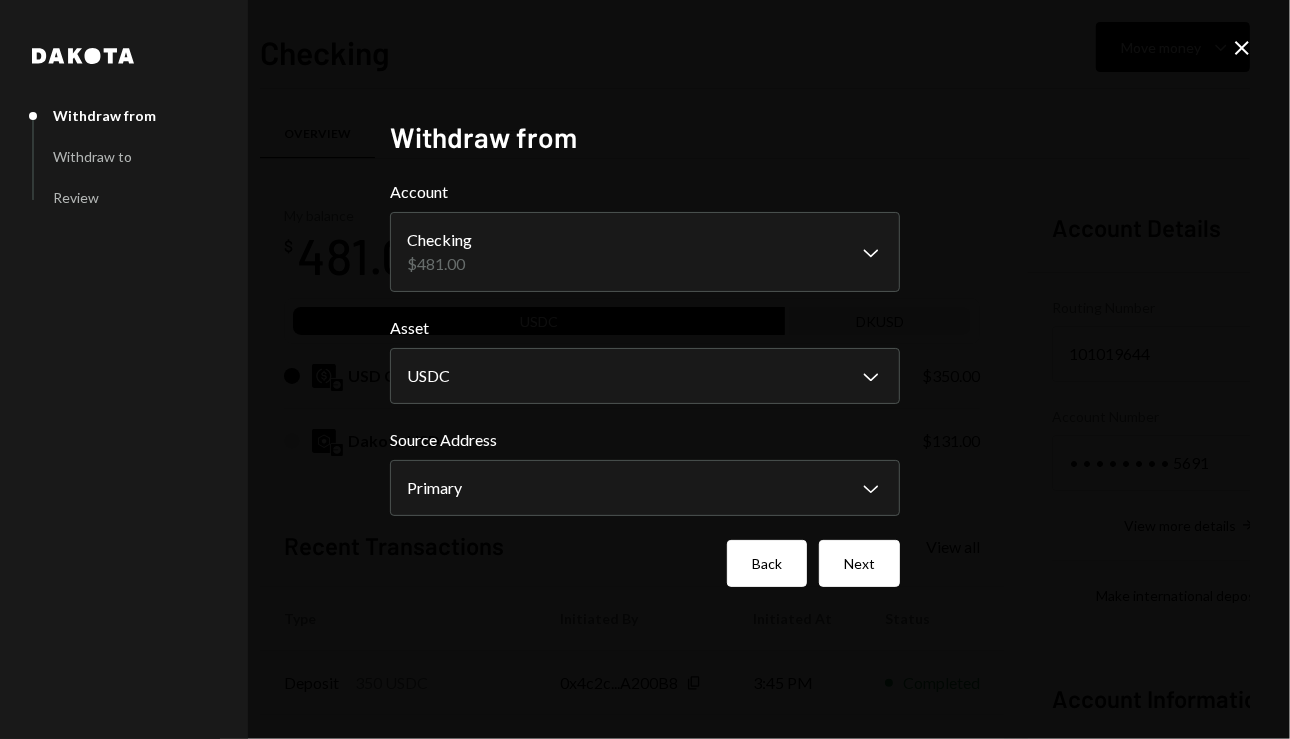 click on "Back" at bounding box center (767, 563) 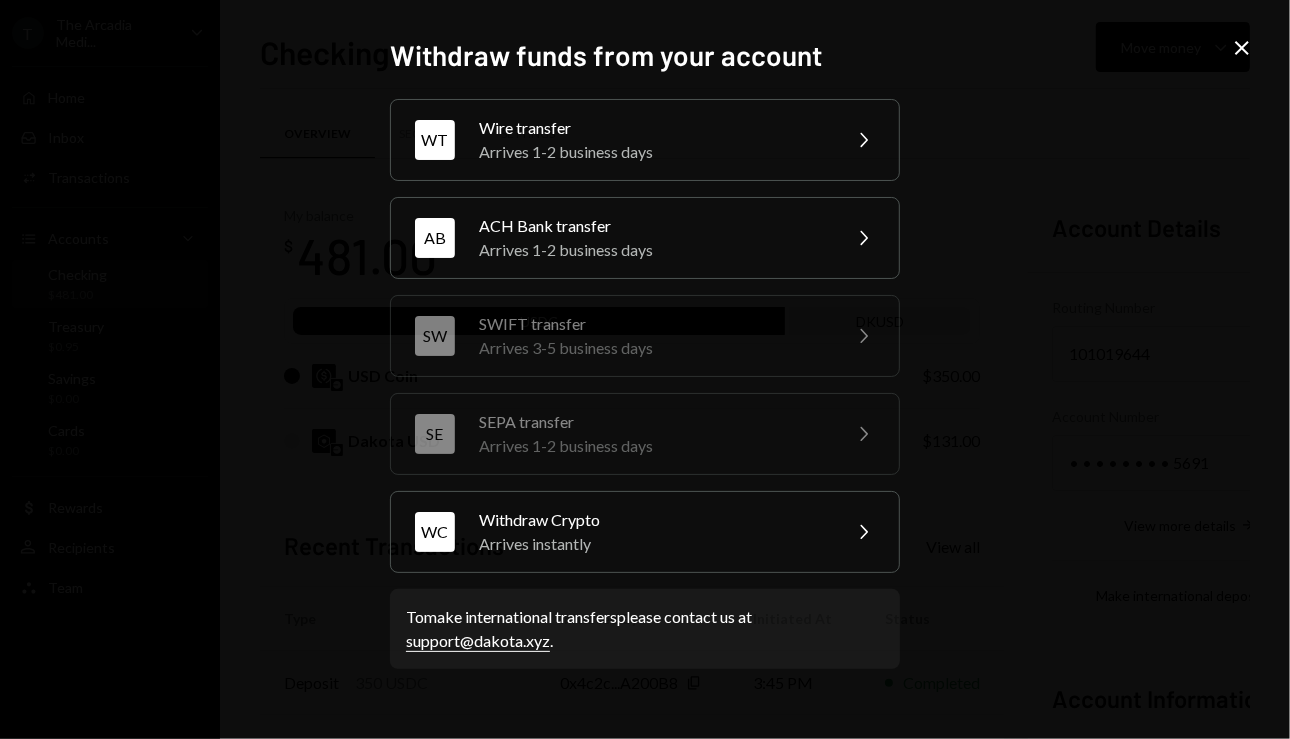 click on "Close" 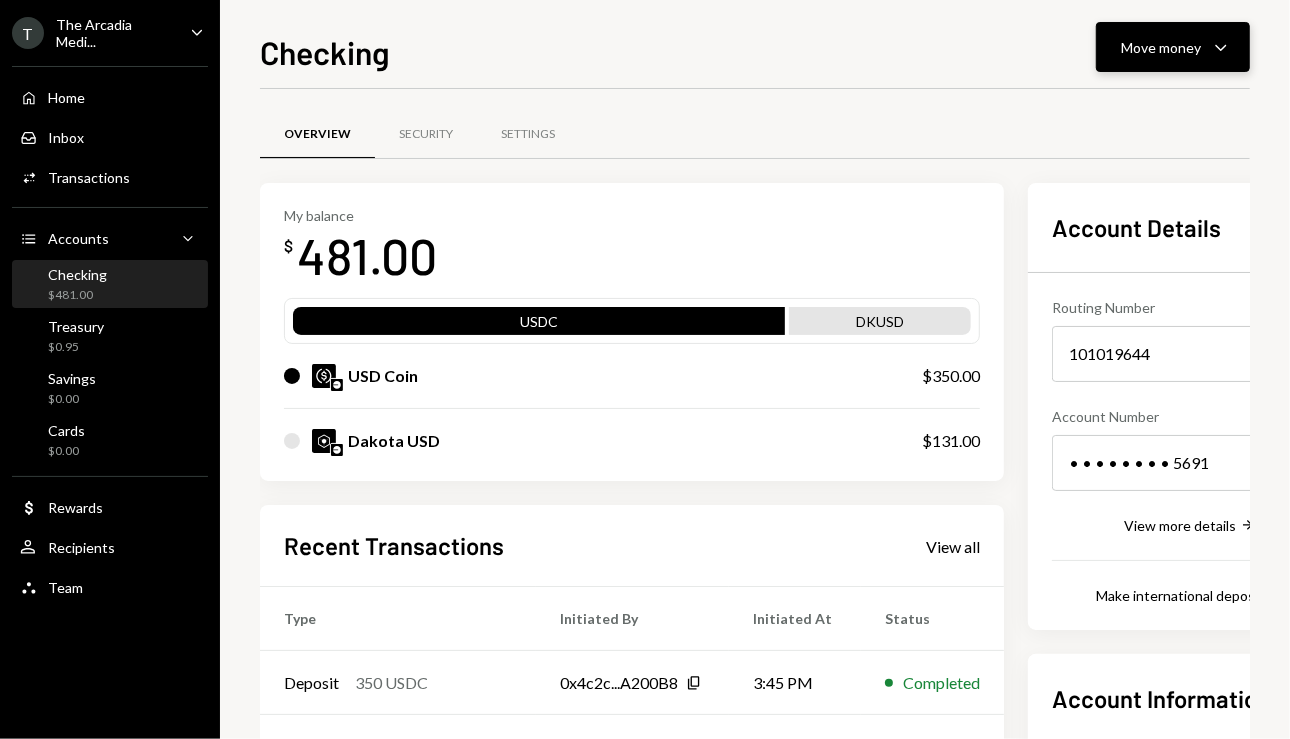 click on "Move money Caret Down" at bounding box center (1173, 47) 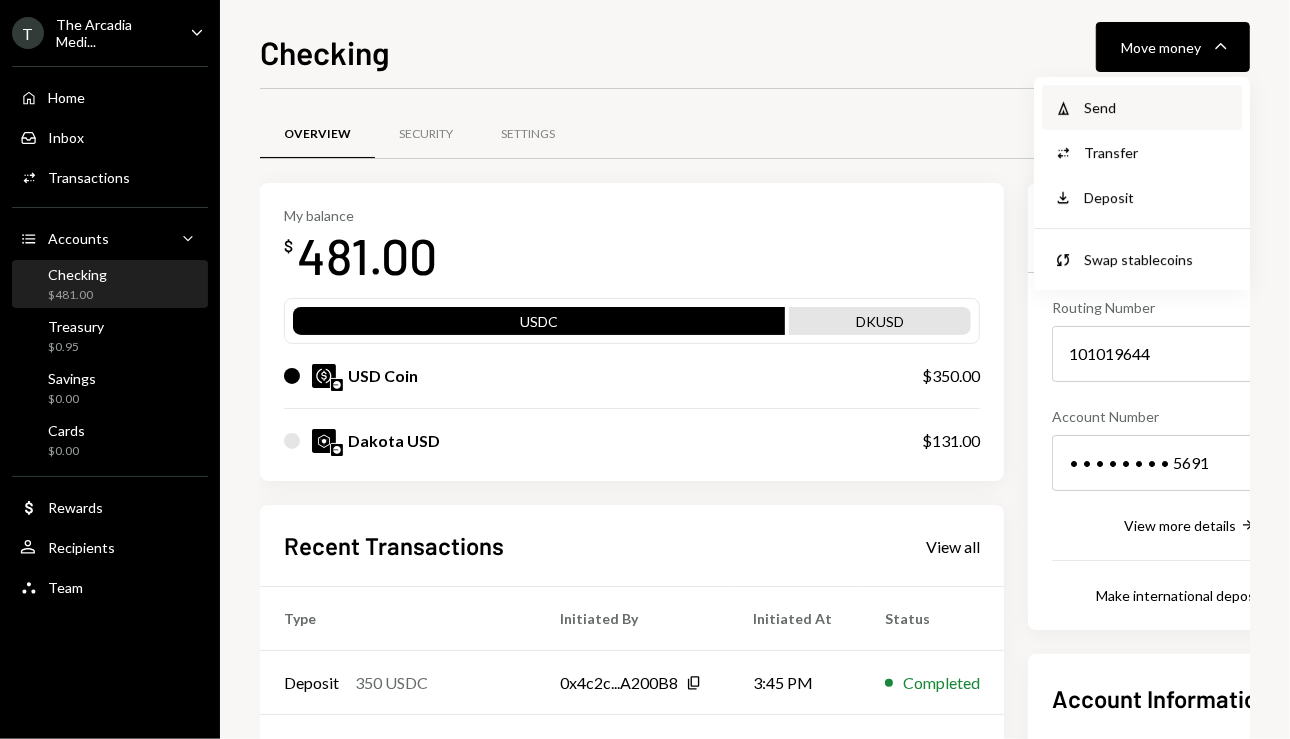 click on "Send" at bounding box center (1157, 107) 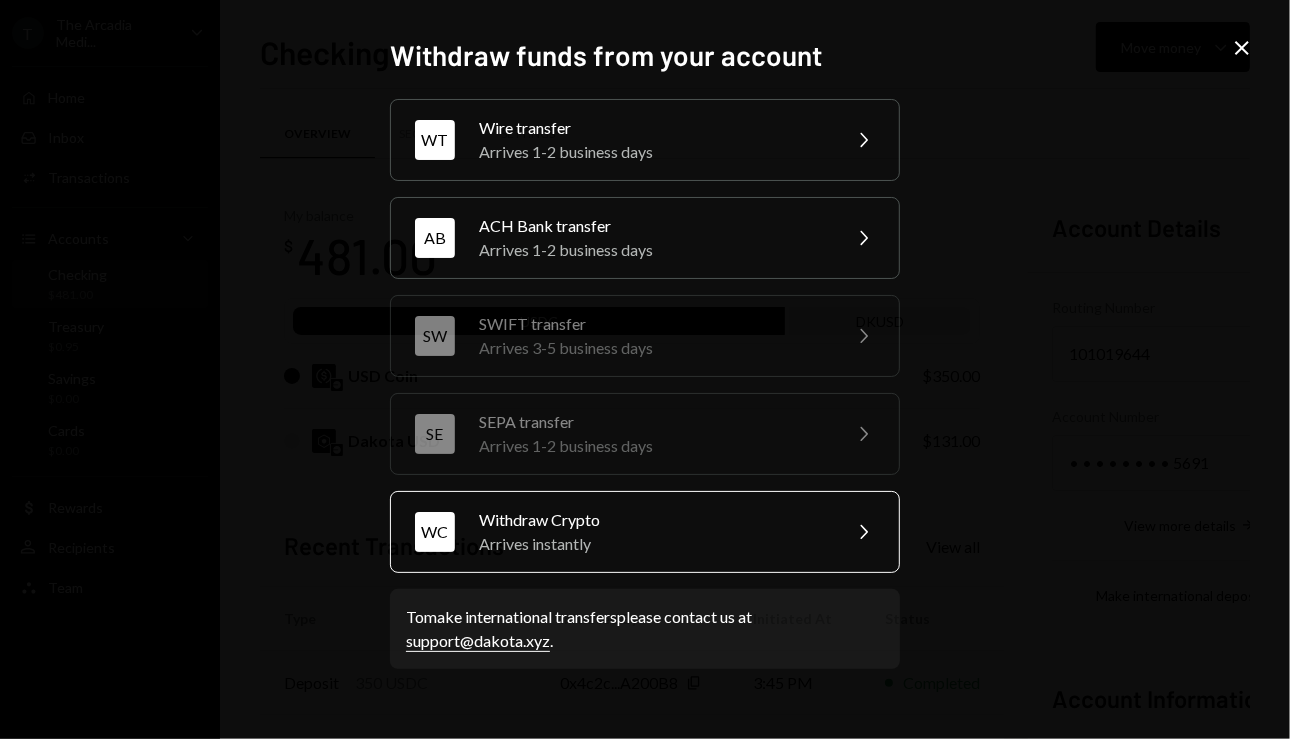 click on "WC Withdraw Crypto Arrives instantly Chevron Right" at bounding box center [645, 532] 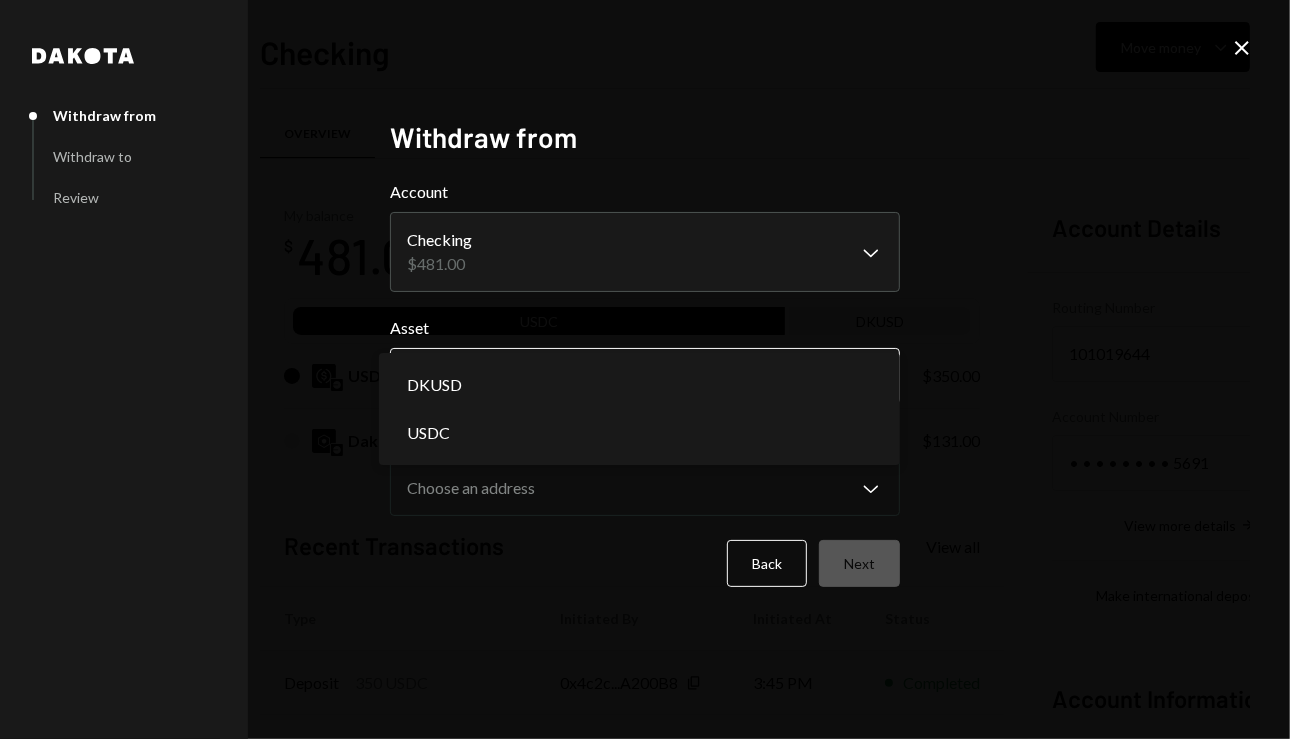 select on "****" 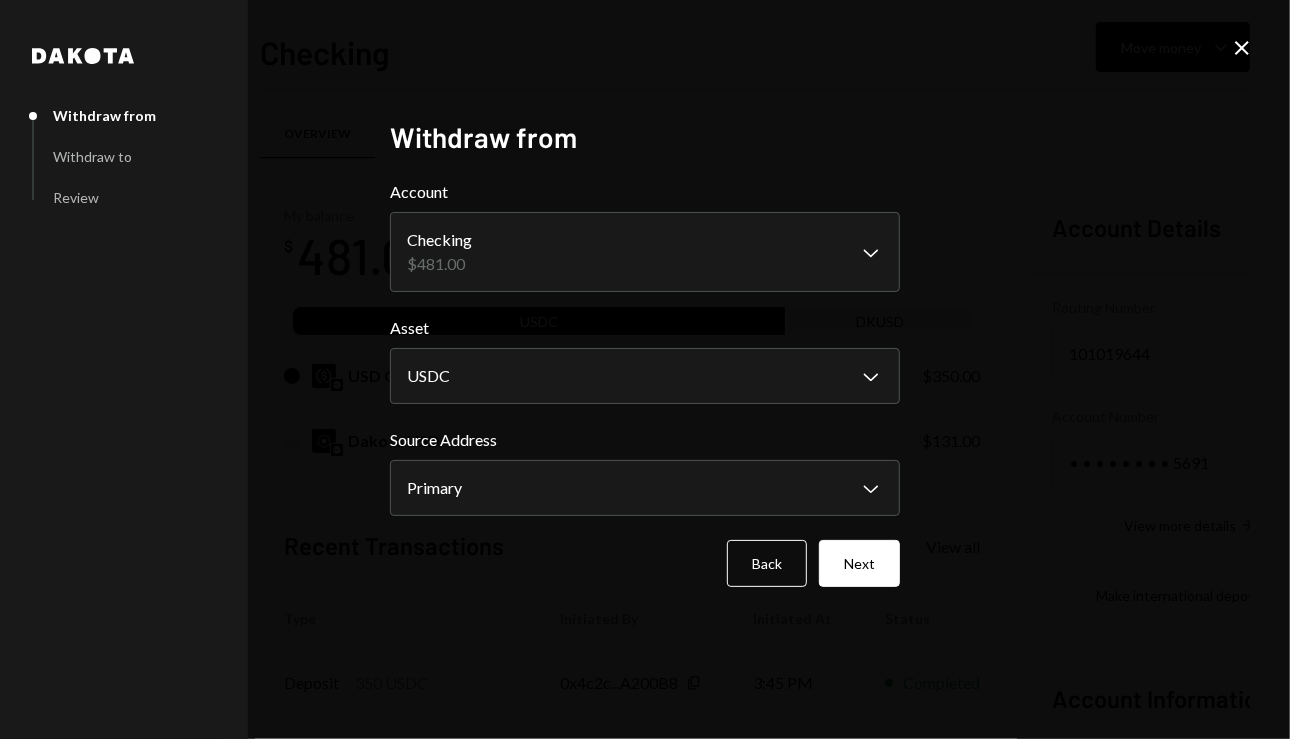 click on "Source Address" at bounding box center (645, 440) 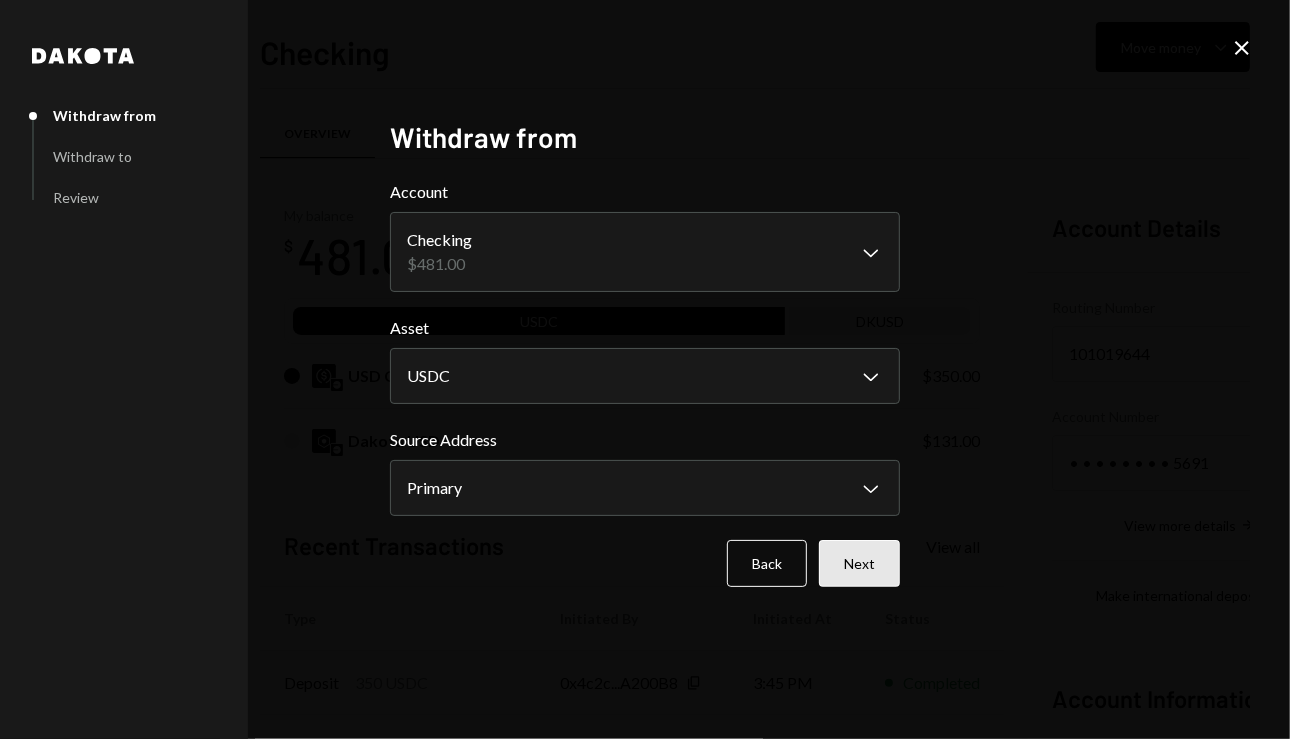 click on "Next" at bounding box center [859, 563] 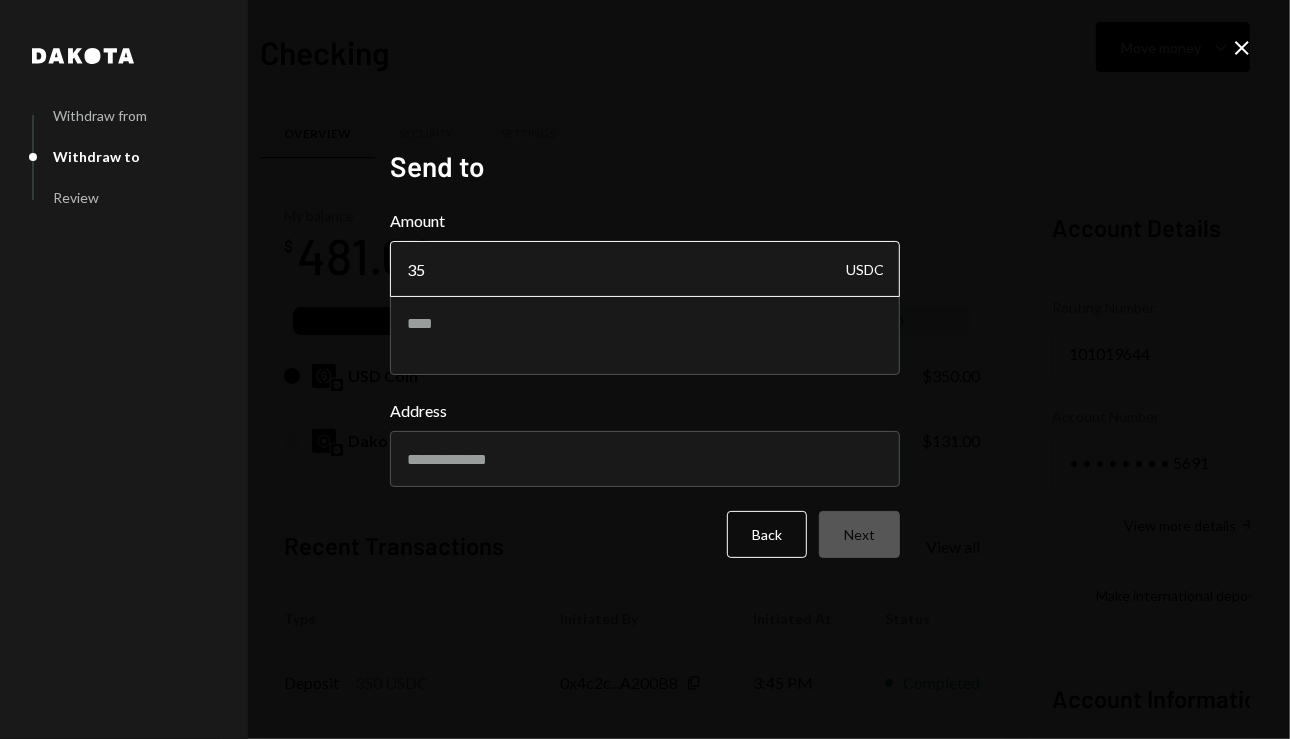 click on "35" at bounding box center [645, 269] 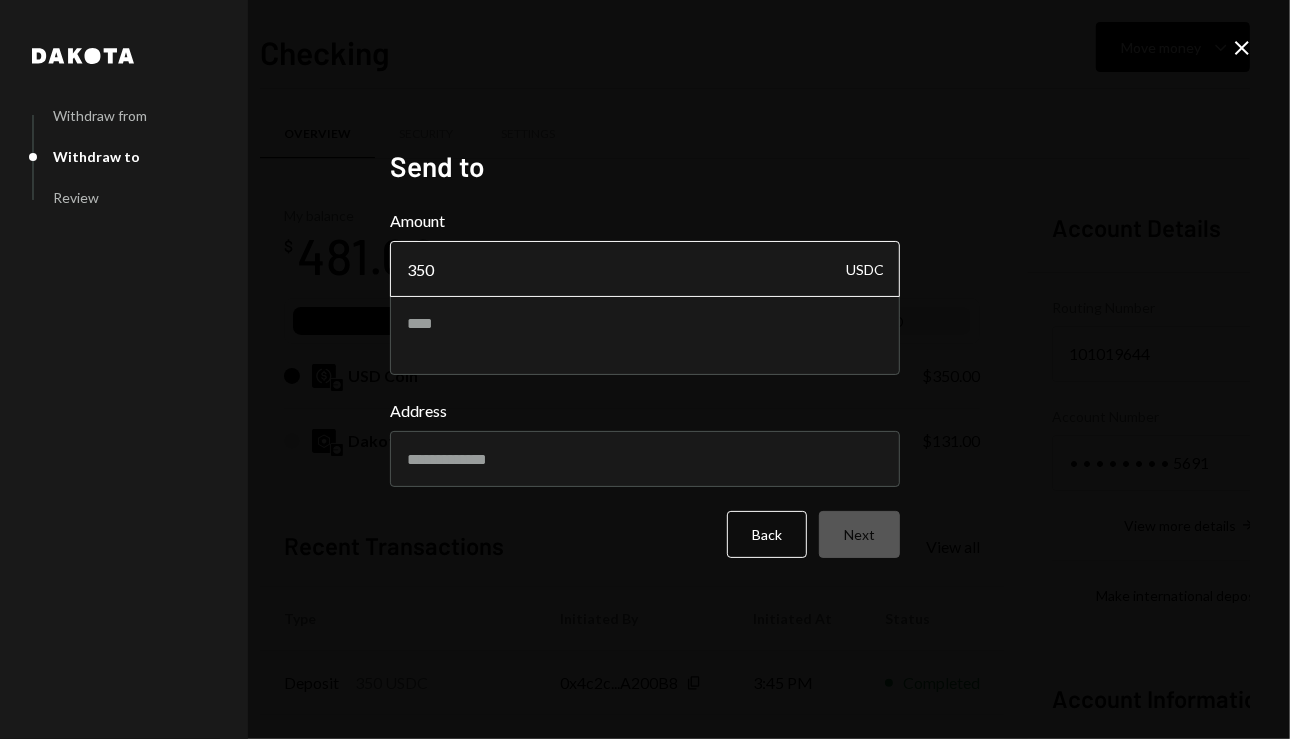 type on "350" 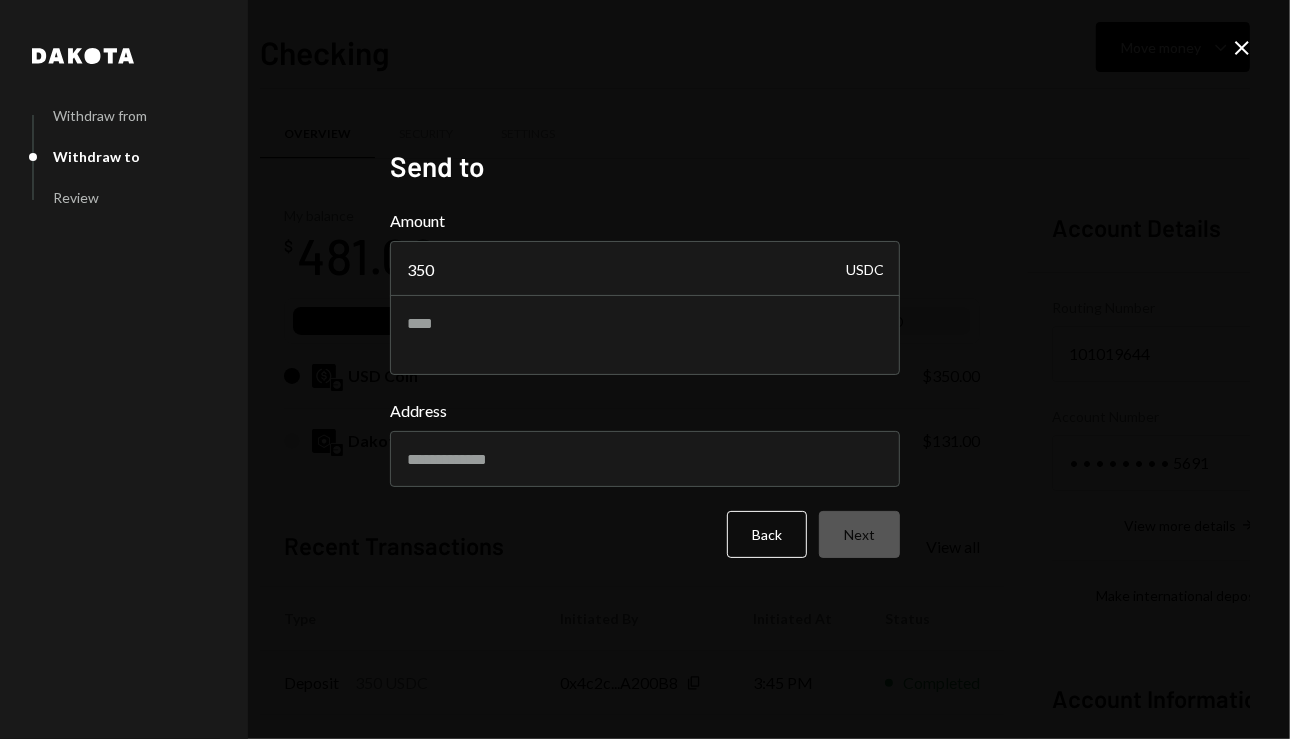 drag, startPoint x: 1229, startPoint y: 56, endPoint x: 1255, endPoint y: 39, distance: 31.06445 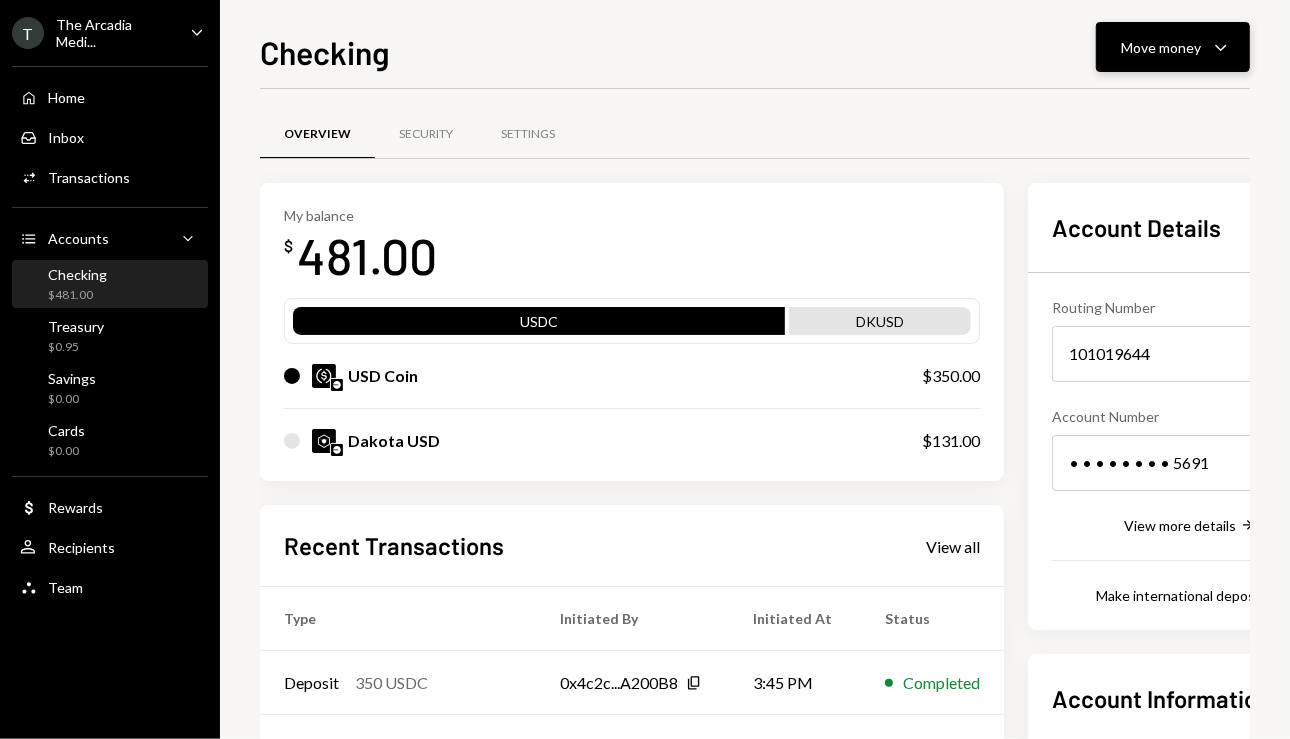 click on "Caret Down" 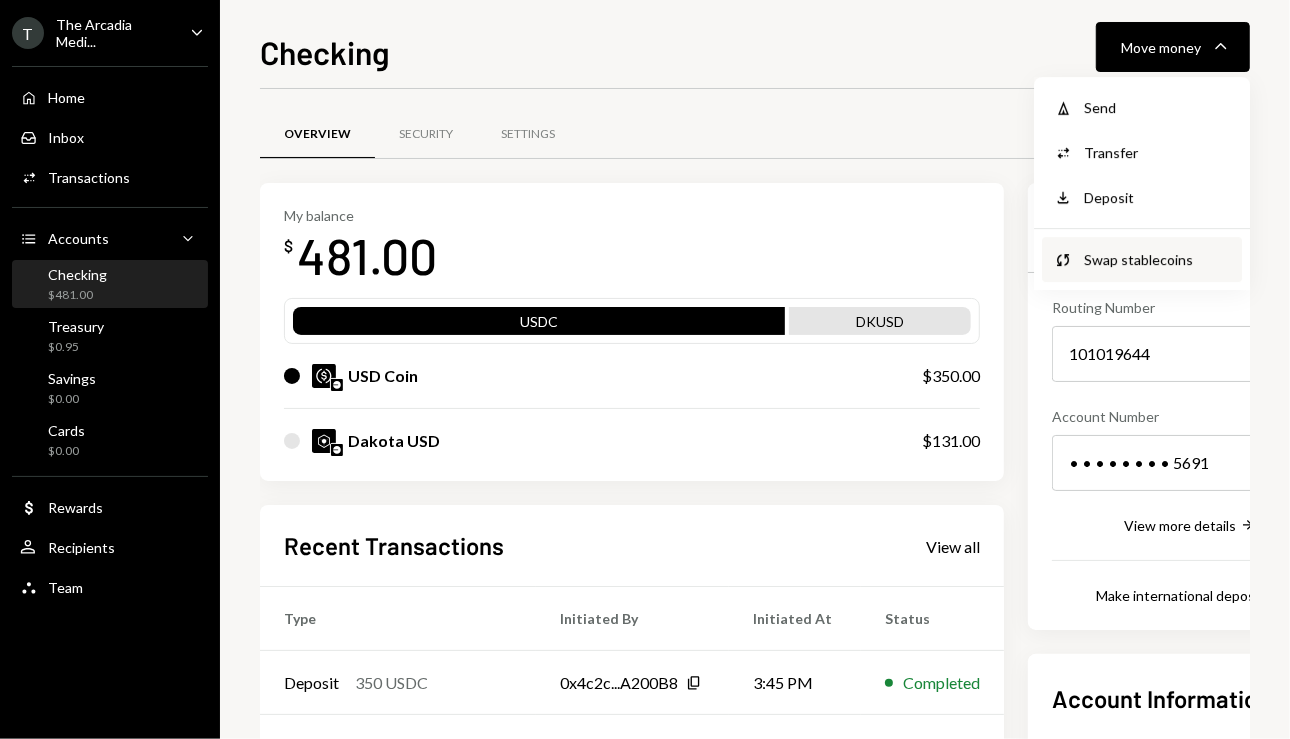 click on "Swap stablecoins" at bounding box center (1157, 259) 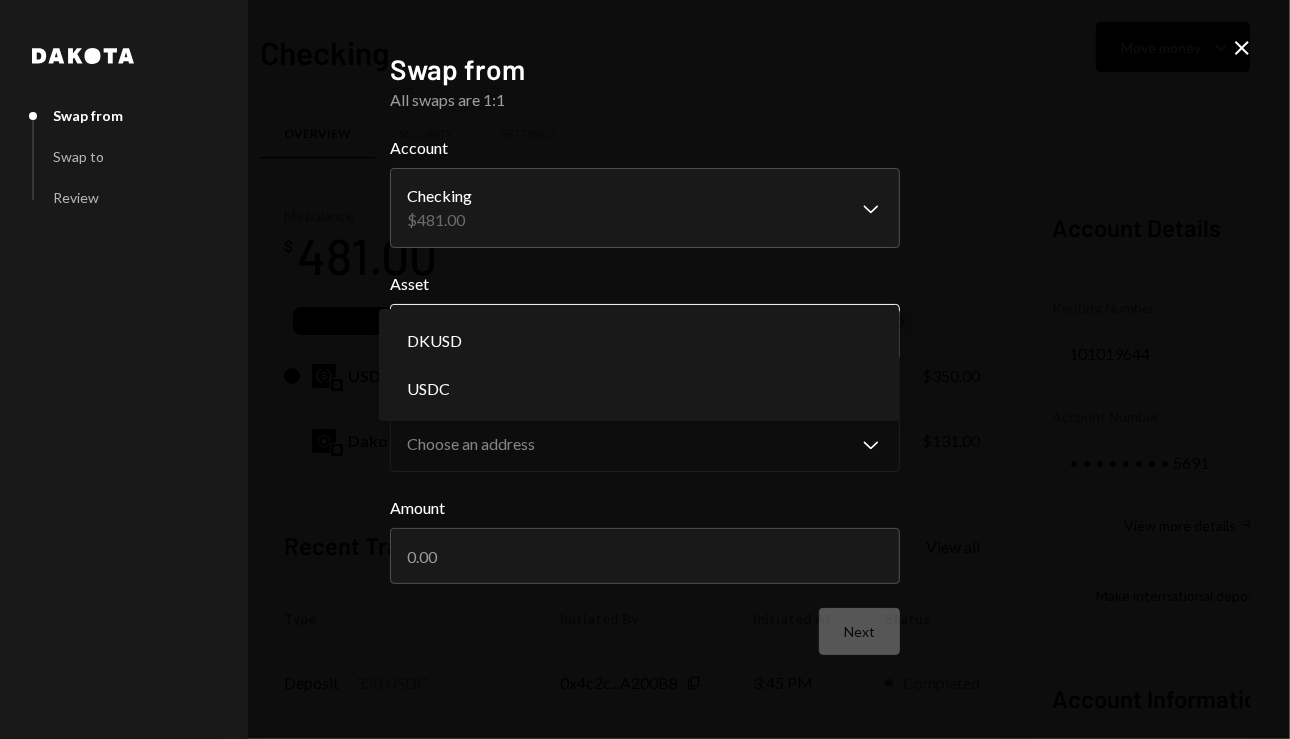 click on "T The Arcadia Medi... Caret Down Home Home Inbox Inbox Activities Transactions Accounts Accounts Caret Down Checking $481.00 Treasury $0.95 Savings $0.00 Cards $0.00 Dollar Rewards User Recipients Team Team Checking Move money Caret Down Overview Security Settings My balance $ 481.00 USDC DKUSD USD Coin $350.00 Dakota USD $131.00 Recent Transactions View all Type Initiated By Initiated At Status Deposit 350  USDC 0x4c2c...A200B8 Copy 3:45 PM Completed Stablecoin Conversion $350.00 Rasikh Morani 3:44 PM Pending Withdrawal 125  USDC Rasikh Morani 07/16/2025 Completed Deposit 125  USDC 0xA9D1...1d3E43 Copy 07/16/2025 Completed Stablecoin Conversion $125.00 Rasikh Morani 07/16/2025 Completed Account Details Routing Number 101019644 Copy Account Number • • • • • • • •  5691 Show Copy View more details Right Arrow Make international deposit Right Arrow Account Information Money in (last 30 days) Up Right Arrow $17,988.00 Money out (last 30 days) Down Right Arrow $27,608.00 View address details Asset" at bounding box center [645, 369] 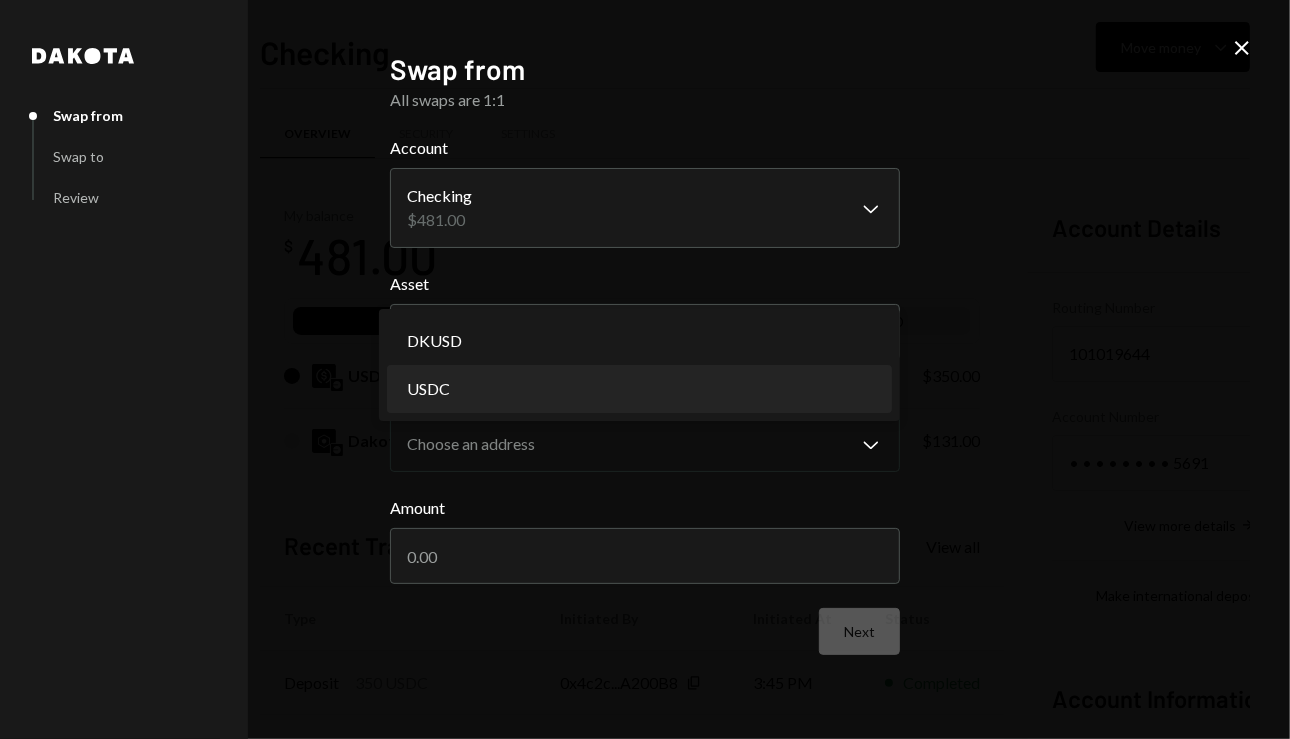 select on "****" 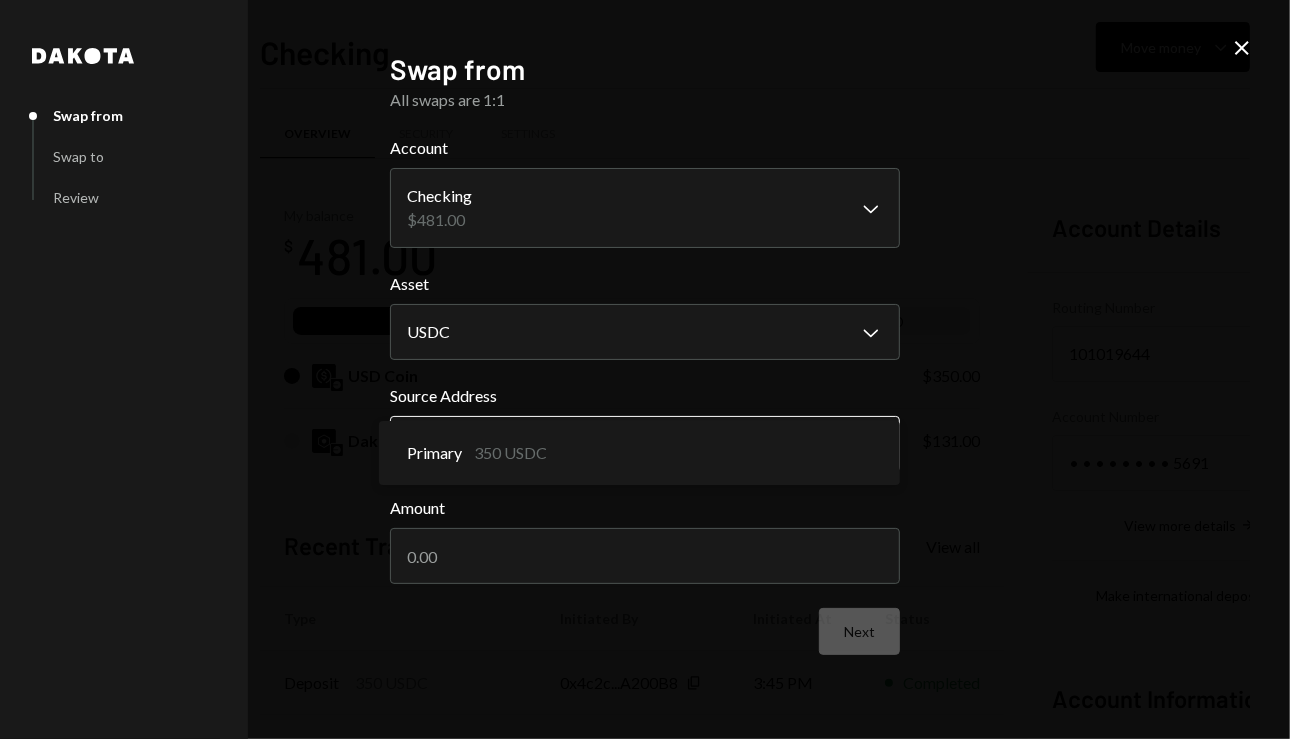 click on "T The Arcadia Medi... Caret Down Home Home Inbox Inbox Activities Transactions Accounts Accounts Caret Down Checking $481.00 Treasury $0.95 Savings $0.00 Cards $0.00 Dollar Rewards User Recipients Team Team Checking Move money Caret Down Overview Security Settings My balance $ 481.00 USDC DKUSD USD Coin $350.00 Dakota USD $131.00 Recent Transactions View all Type Initiated By Initiated At Status Deposit 350  USDC 0x4c2c...A200B8 Copy 3:45 PM Completed Stablecoin Conversion $350.00 Rasikh Morani 3:44 PM Pending Withdrawal 125  USDC Rasikh Morani 07/16/2025 Completed Deposit 125  USDC 0xA9D1...1d3E43 Copy 07/16/2025 Completed Stablecoin Conversion $125.00 Rasikh Morani 07/16/2025 Completed Account Details Routing Number 101019644 Copy Account Number • • • • • • • •  5691 Show Copy View more details Right Arrow Make international deposit Right Arrow Account Information Money in (last 30 days) Up Right Arrow $17,988.00 Money out (last 30 days) Down Right Arrow $27,608.00 View address details Asset" at bounding box center [645, 369] 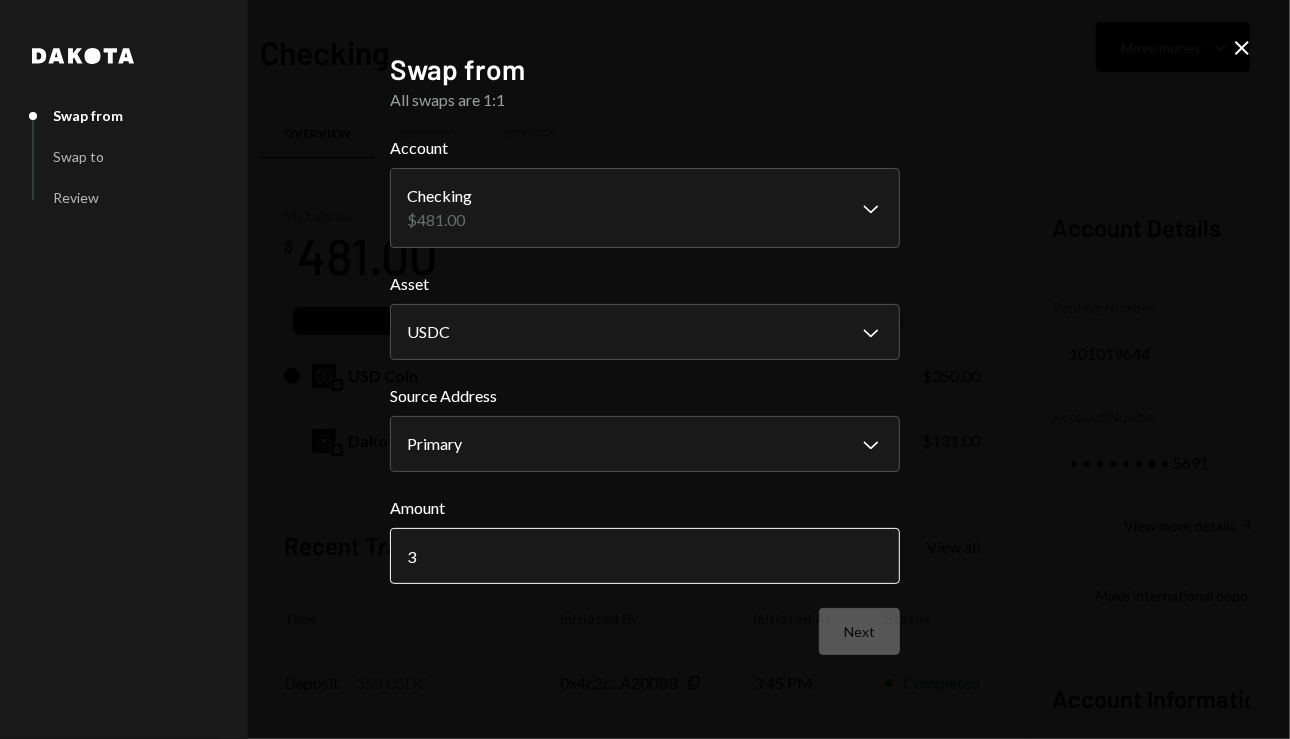 click on "3" at bounding box center [645, 556] 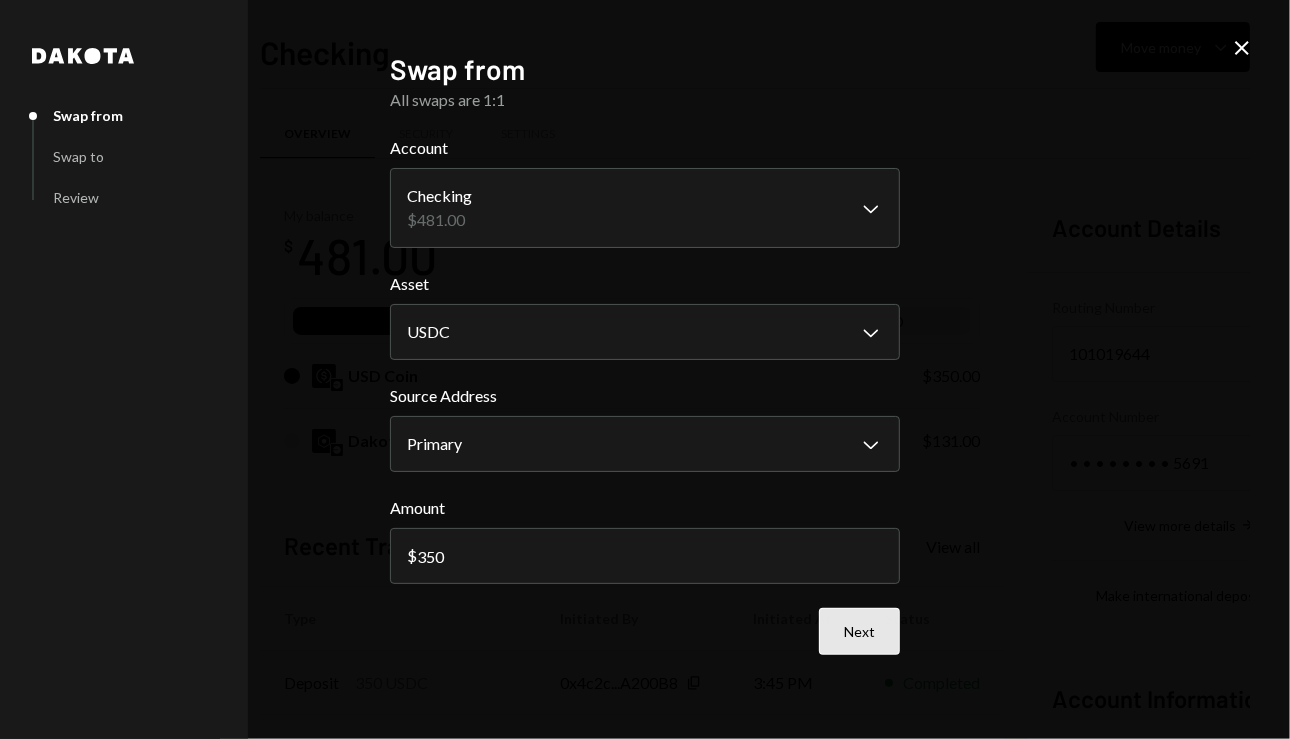 type on "350" 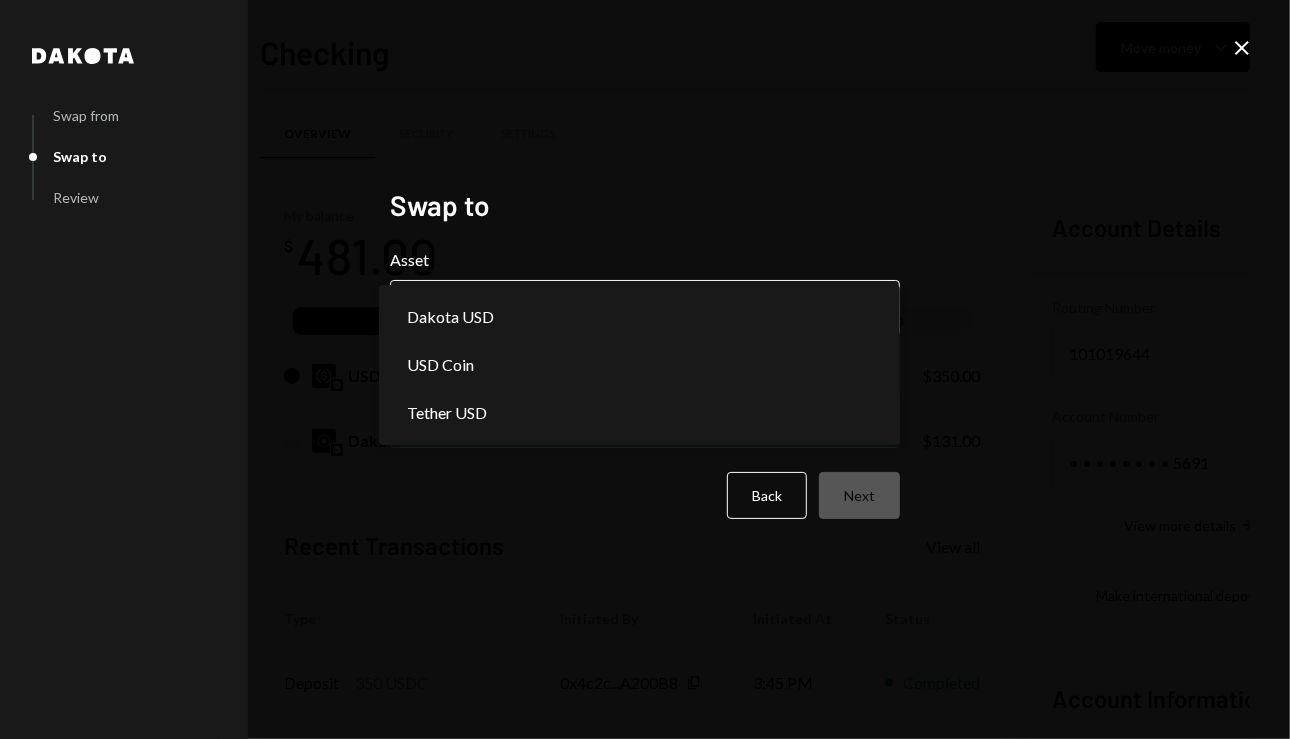 select on "****" 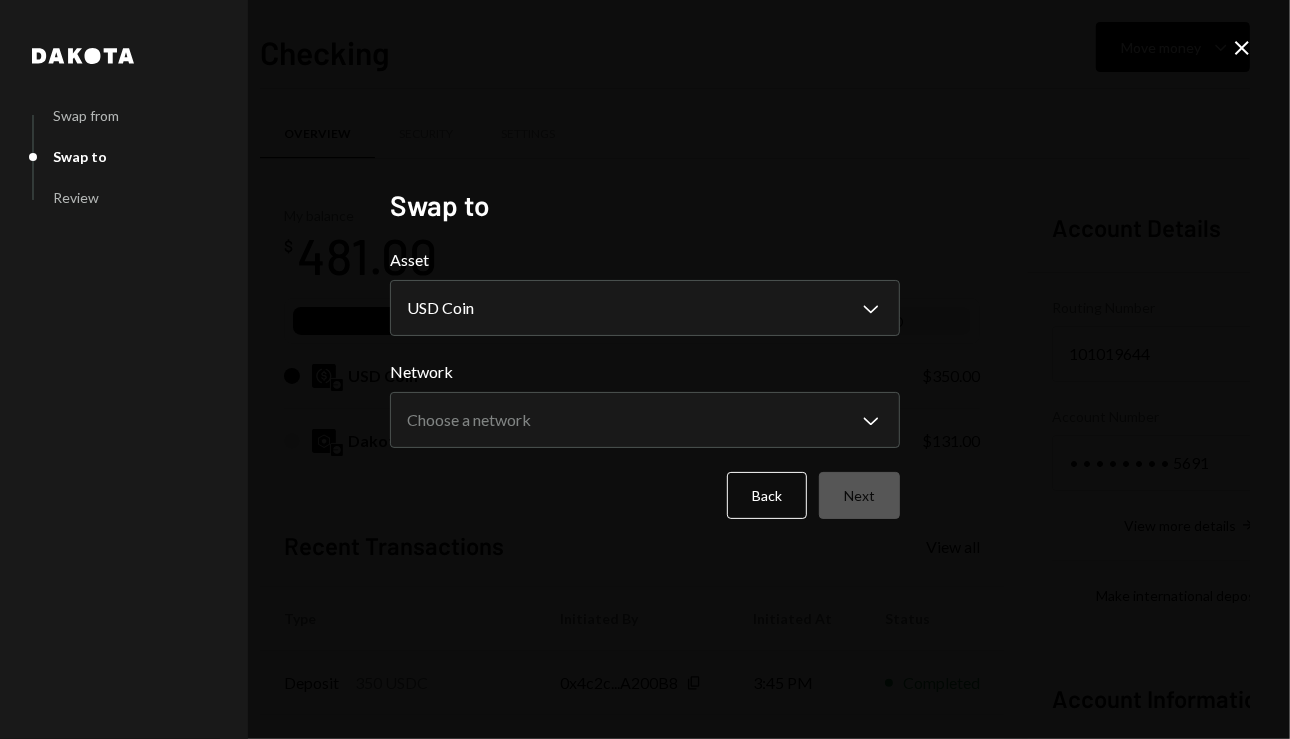 click on "Network" at bounding box center (645, 372) 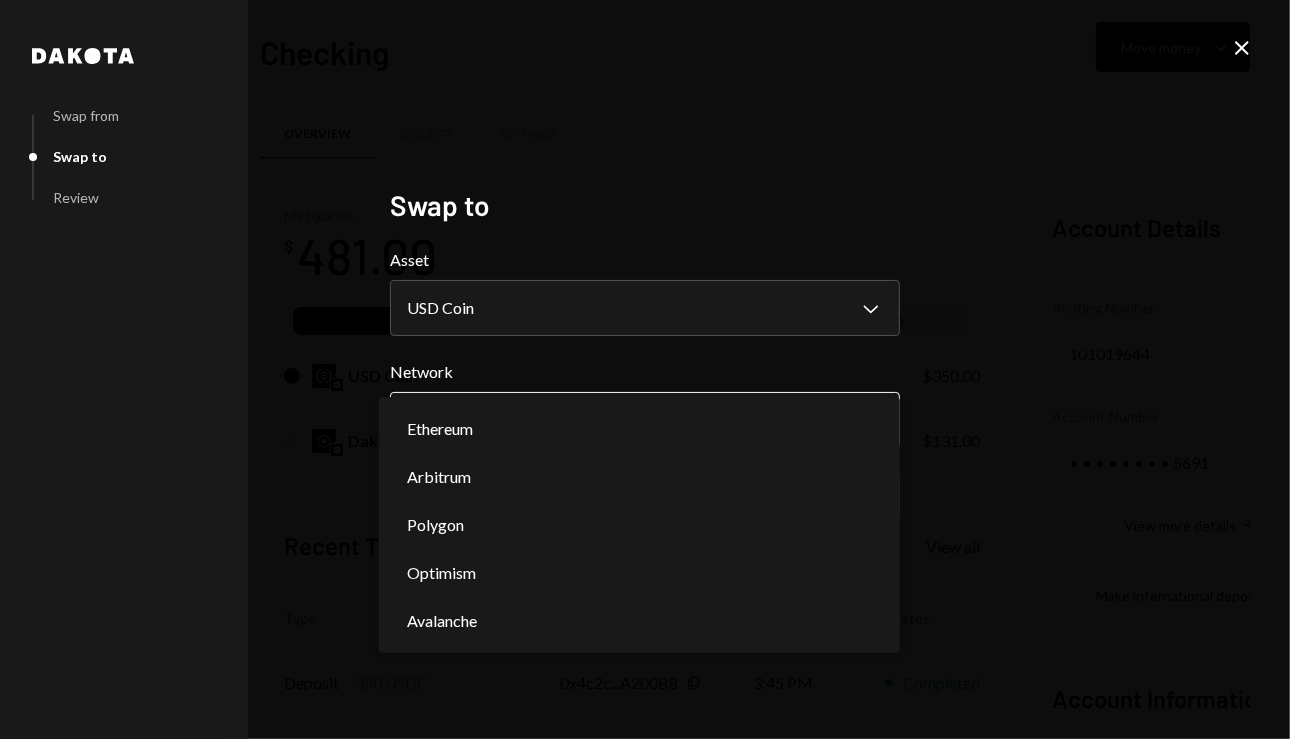 click on "T The Arcadia Medi... Caret Down Home Home Inbox Inbox Activities Transactions Accounts Accounts Caret Down Checking $481.00 Treasury $0.95 Savings $0.00 Cards $0.00 Dollar Rewards User Recipients Team Team Checking Move money Caret Down Overview Security Settings My balance $ 481.00 USDC DKUSD USD Coin $350.00 Dakota USD $131.00 Recent Transactions View all Type Initiated By Initiated At Status Deposit 350  USDC 0x4c2c...A200B8 Copy 3:45 PM Completed Stablecoin Conversion $350.00 Rasikh Morani 3:44 PM Pending Withdrawal 125  USDC Rasikh Morani 07/16/2025 Completed Deposit 125  USDC 0xA9D1...1d3E43 Copy 07/16/2025 Completed Stablecoin Conversion $125.00 Rasikh Morani 07/16/2025 Completed Account Details Routing Number 101019644 Copy Account Number • • • • • • • •  5691 Show Copy View more details Right Arrow Make international deposit Right Arrow Account Information Money in (last 30 days) Up Right Arrow $17,988.00 Money out (last 30 days) Down Right Arrow $27,608.00 View address details Asset" at bounding box center [645, 369] 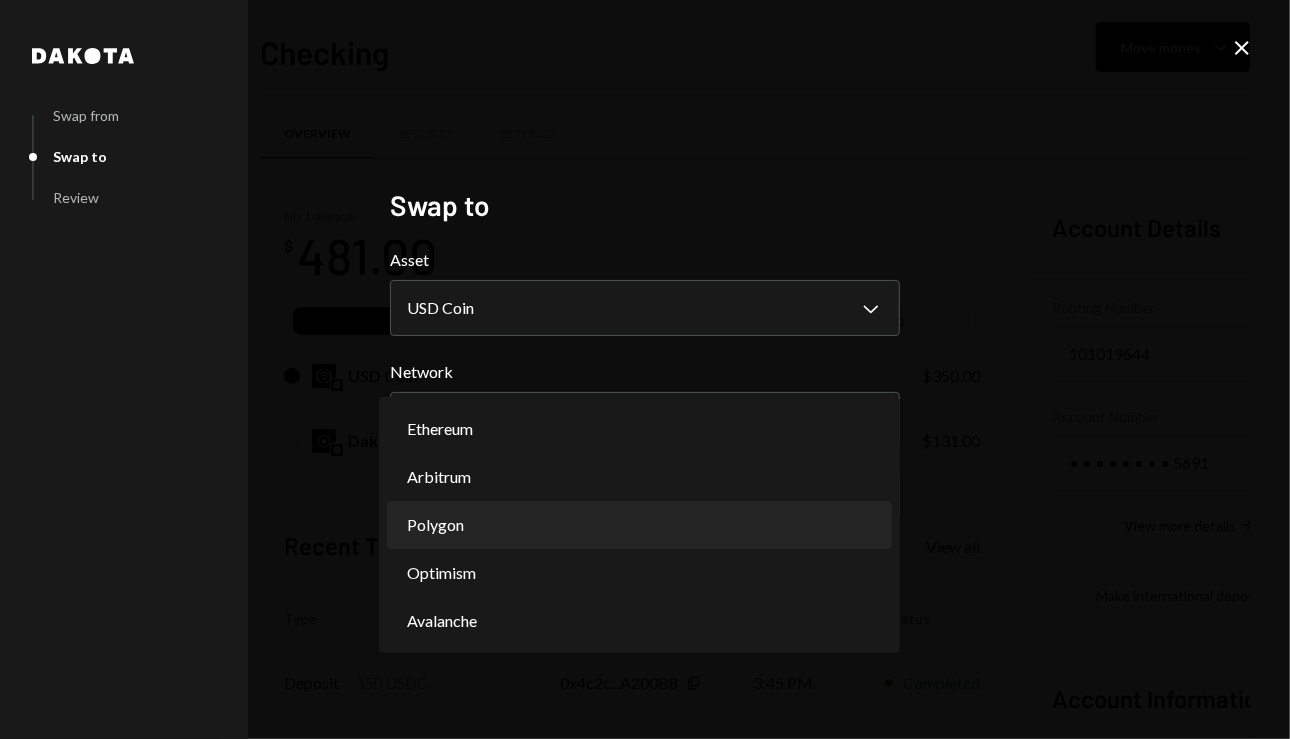 select on "**********" 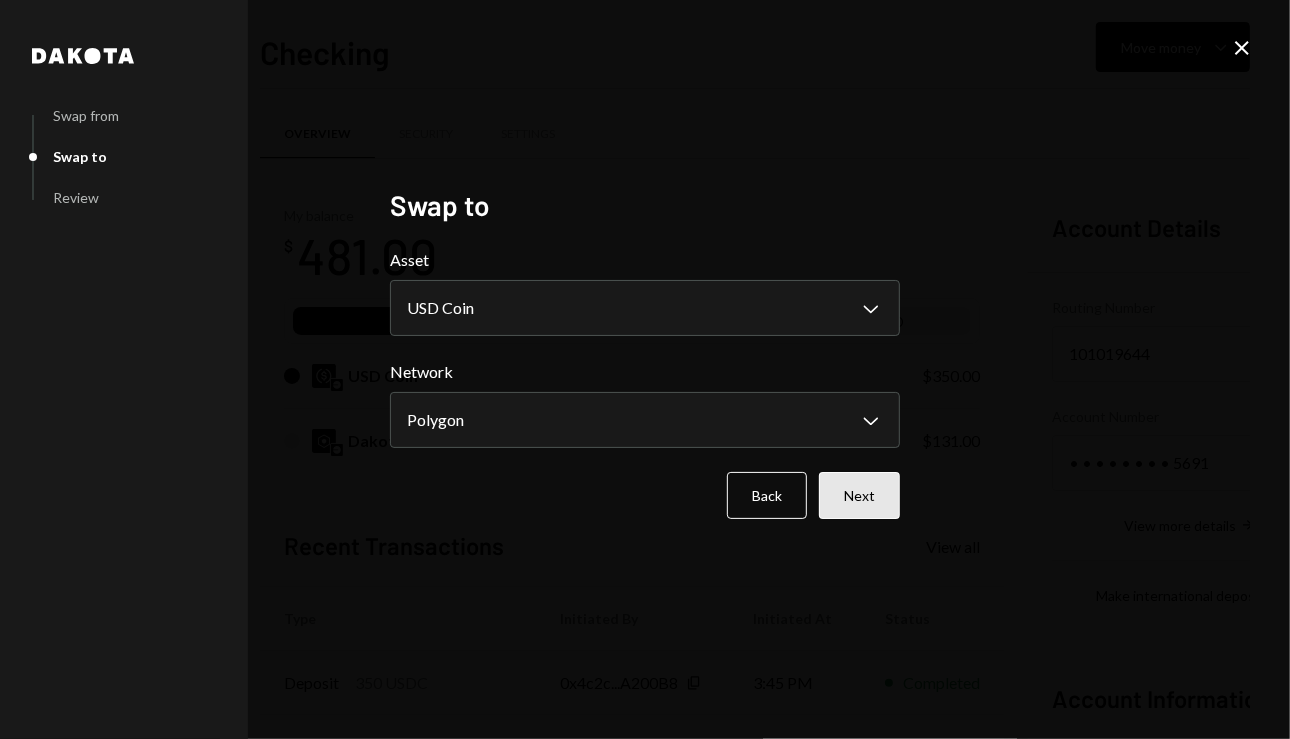 click on "Next" at bounding box center (859, 495) 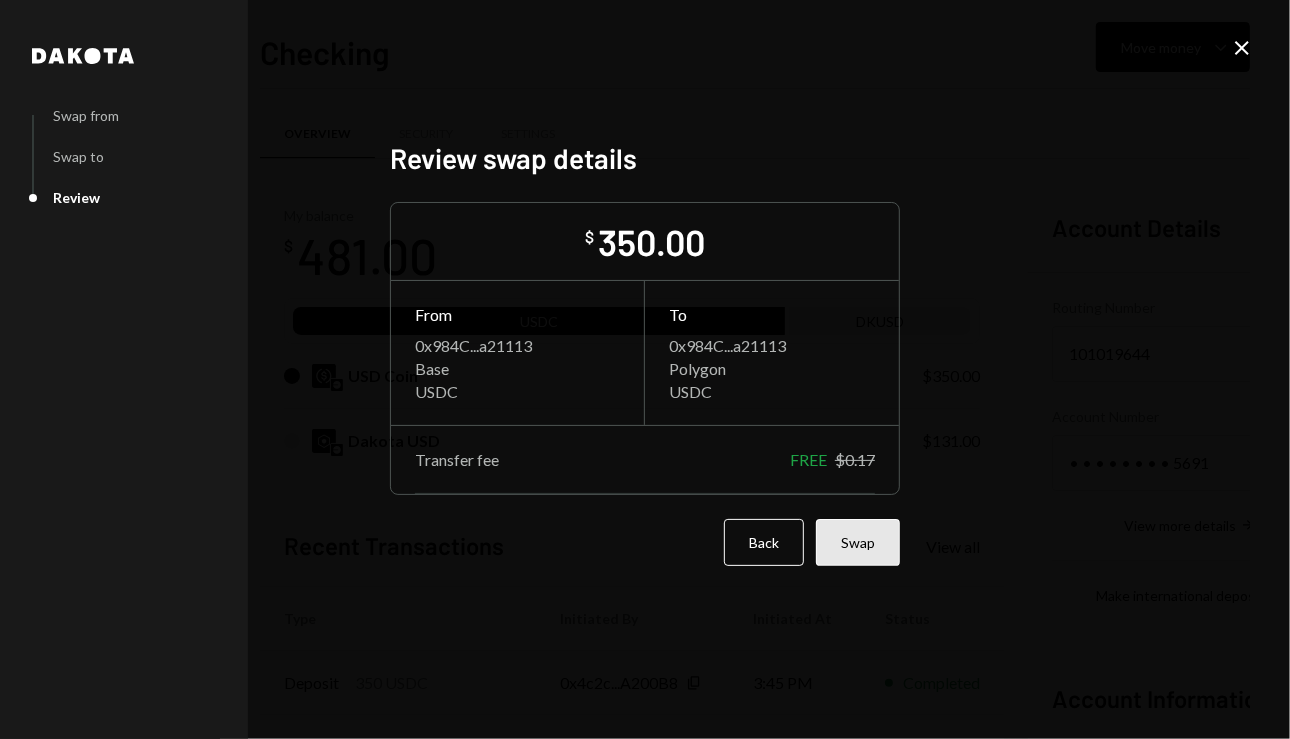 click on "Swap" at bounding box center (858, 542) 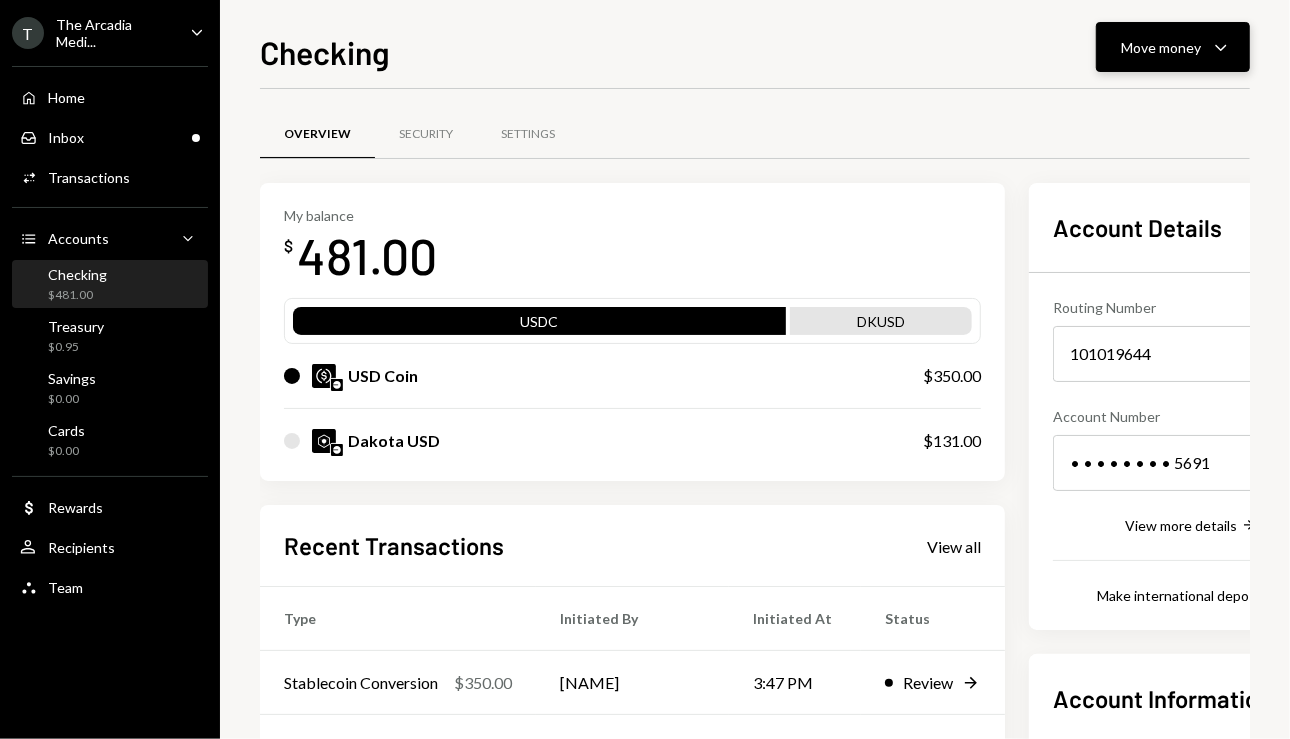click on "Move money Caret Down" at bounding box center (1173, 47) 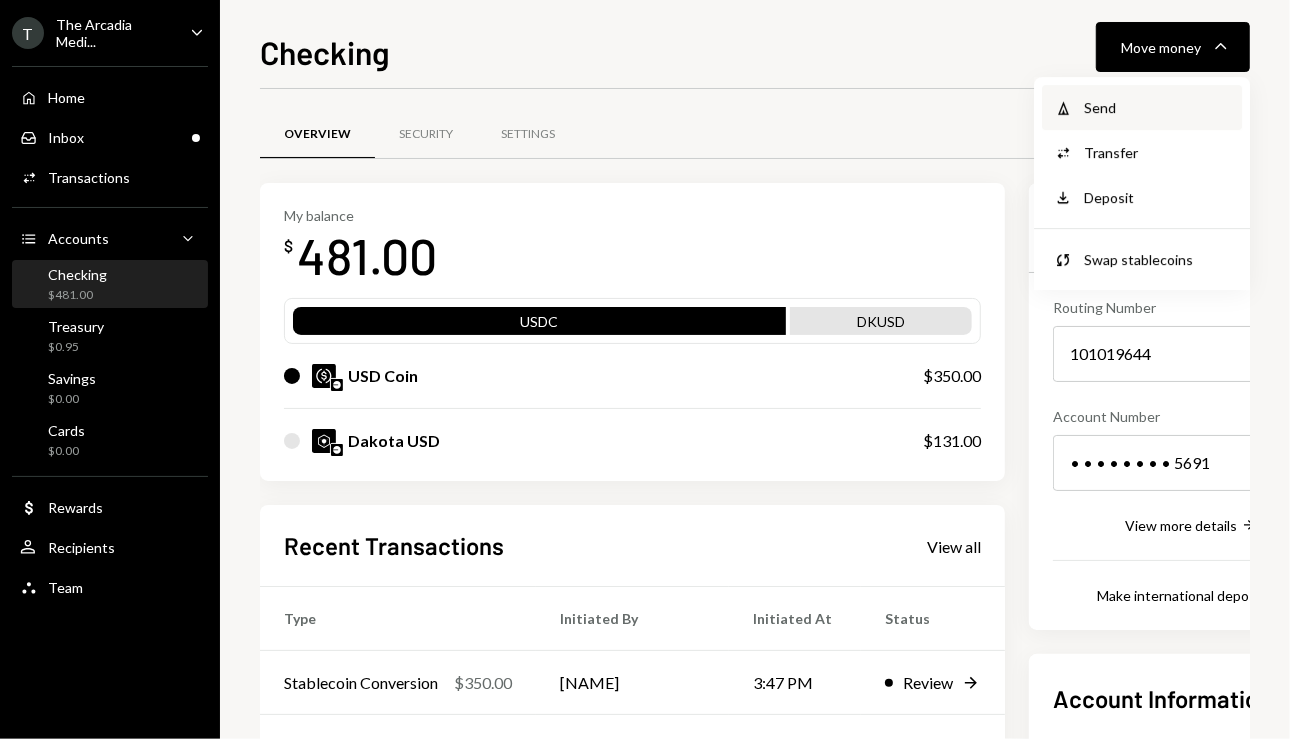 click on "Send" at bounding box center [1157, 107] 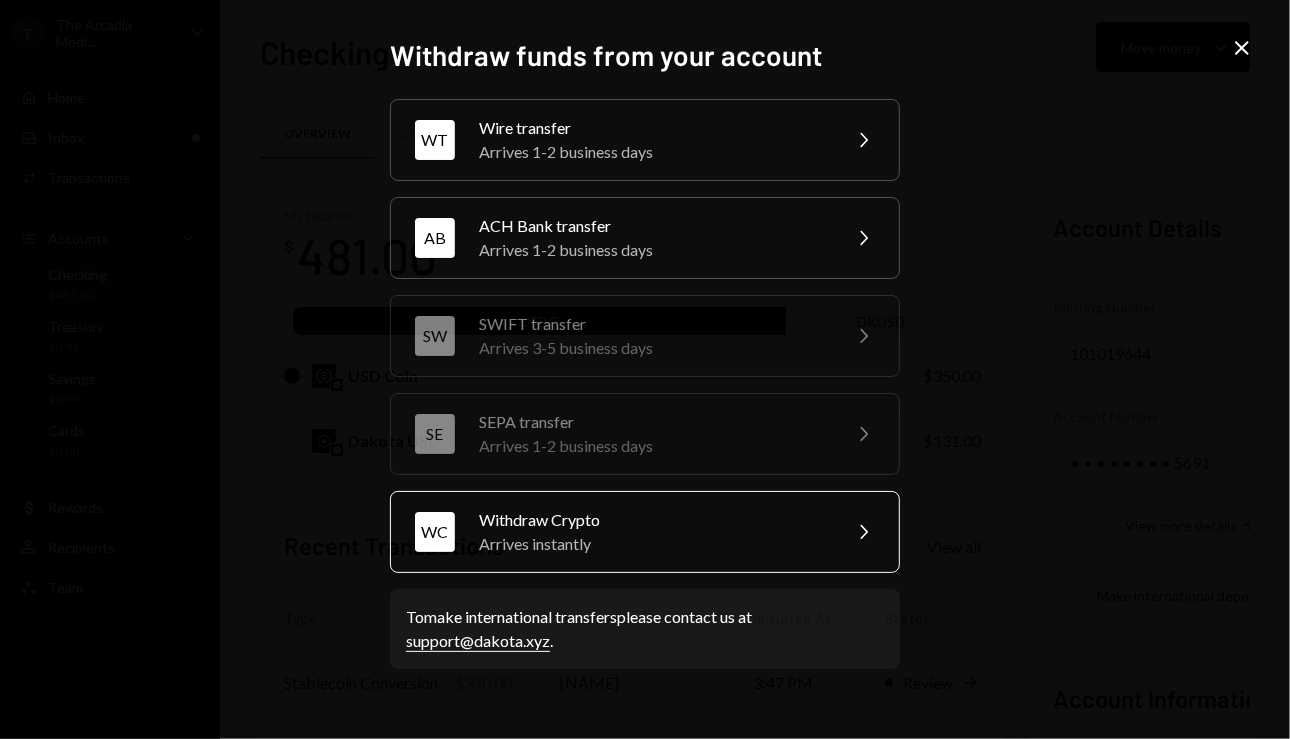 click on "Withdraw Crypto" at bounding box center (653, 520) 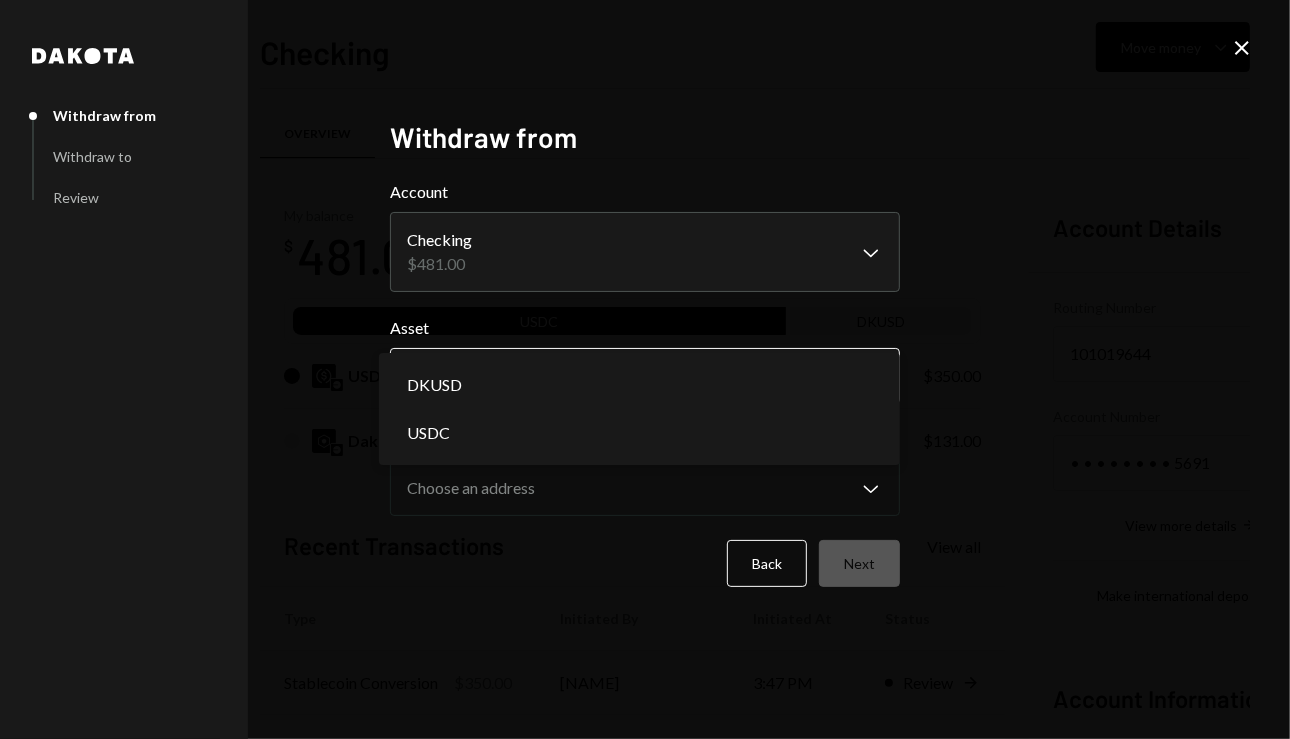 click on "T The Arcadia Medi... Caret Down Home Home Inbox Inbox Activities Transactions Accounts Accounts Caret Down Checking $481.00 Treasury $0.95 Savings $0.00 Cards $0.00 Dollar Rewards User Recipients Team Team Checking Move money Caret Down Overview Security Settings My balance $ 481.00 USDC DKUSD USD Coin $350.00 Dakota USD $131.00 Recent Transactions View all Type Initiated By Initiated At Status Stablecoin Conversion $350.00 Rasikh Morani 3:47 PM Review Right Arrow Deposit 350  USDC 0x4c2c...A200B8 Copy 3:45 PM Completed Stablecoin Conversion $350.00 Rasikh Morani 3:44 PM Pending Withdrawal 125  USDC Rasikh Morani 07/16/2025 Completed Deposit 125  USDC 0xA9D1...1d3E43 Copy 07/16/2025 Completed Account Details Routing Number 101019644 Copy Account Number • • • • • • • •  5691 Show Copy View more details Right Arrow Make international deposit Right Arrow Account Information Money in (last 30 days) Up Right Arrow $17,988.00 Money out (last 30 days) Down Right Arrow $27,608.00 View address details" at bounding box center [645, 369] 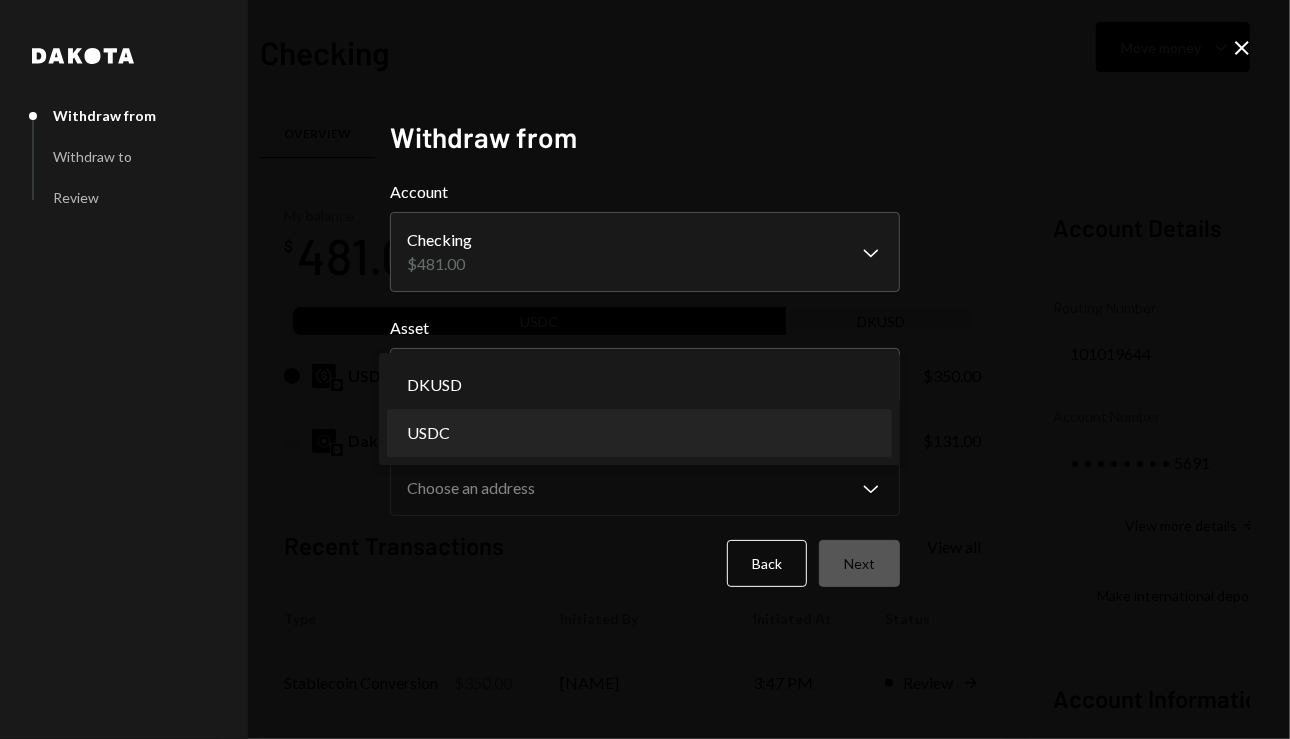 select on "****" 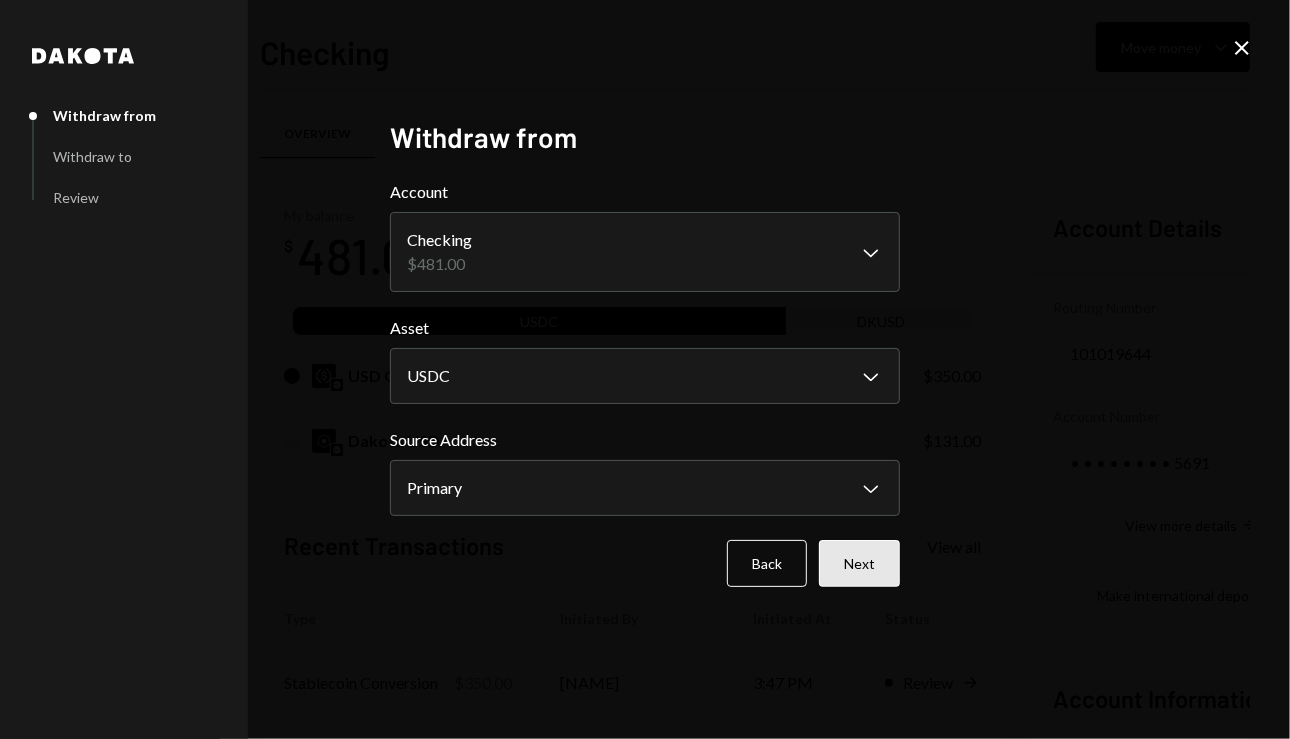 click on "Next" at bounding box center (859, 563) 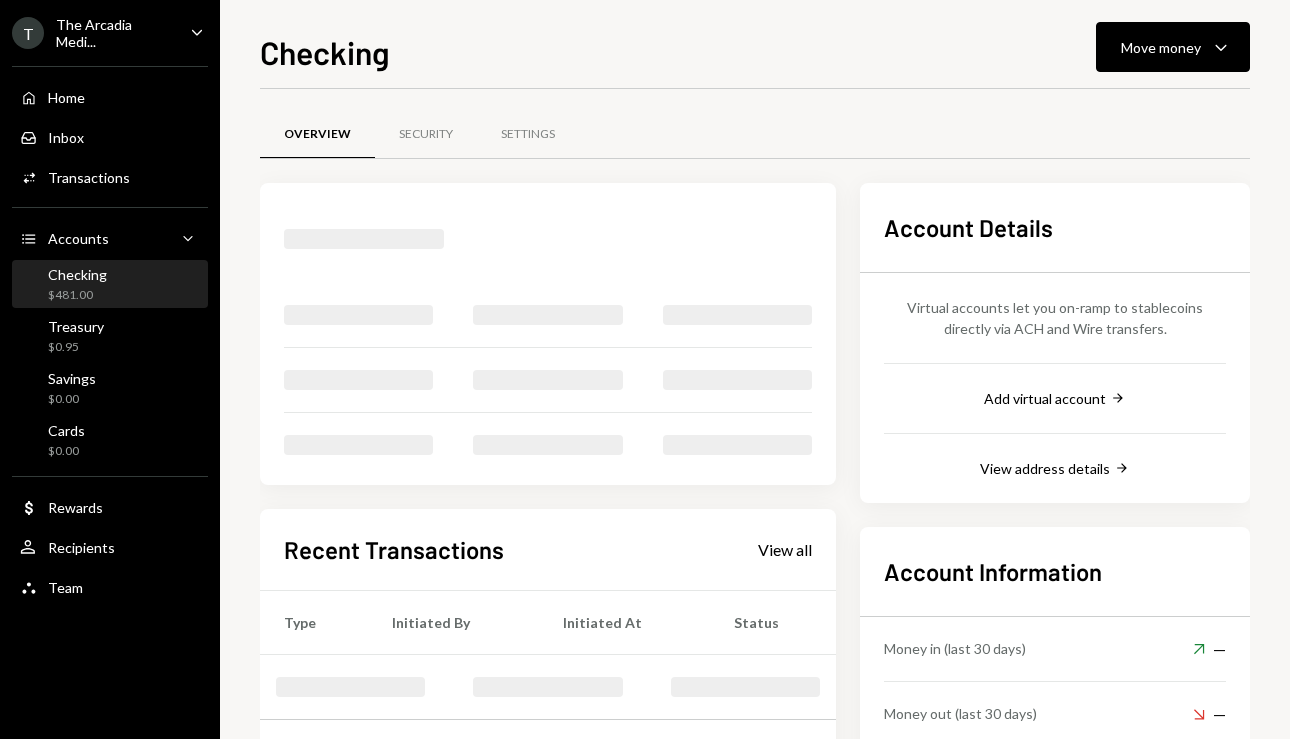 scroll, scrollTop: 0, scrollLeft: 0, axis: both 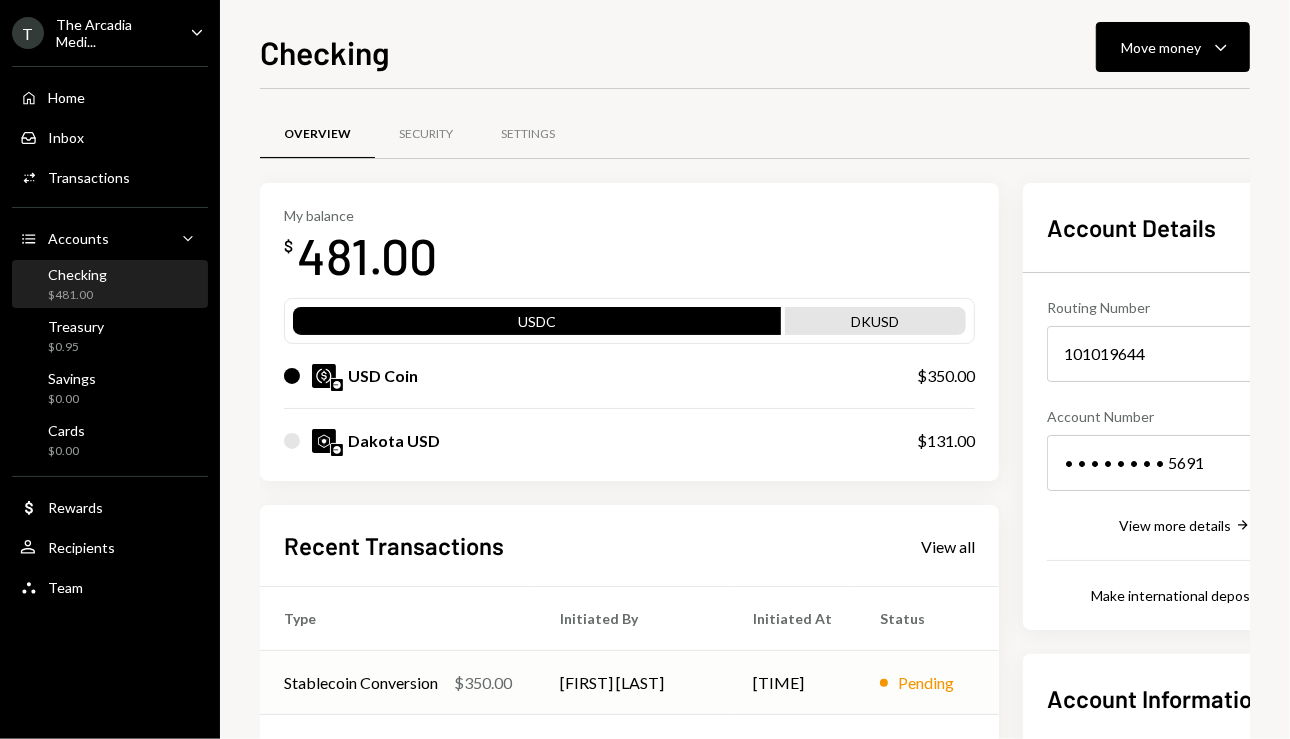 click on "Rasikh Morani" at bounding box center [632, 683] 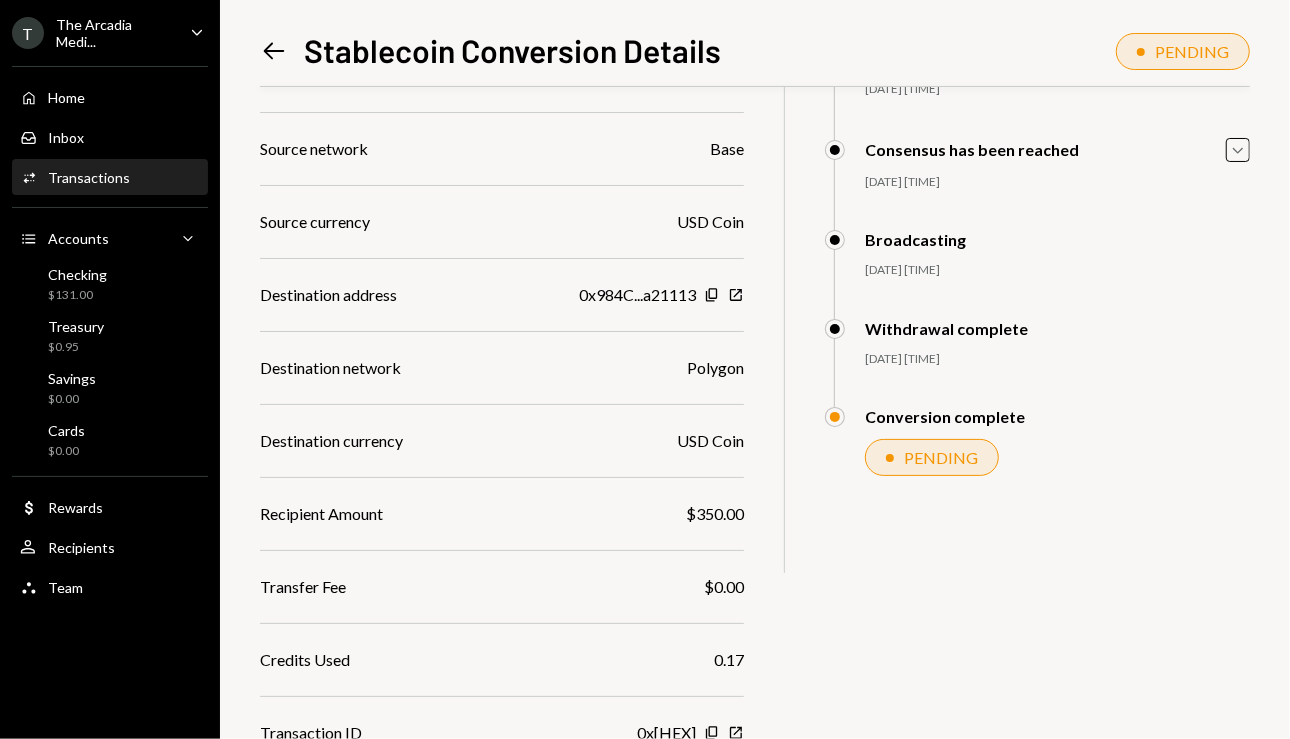 scroll, scrollTop: 0, scrollLeft: 0, axis: both 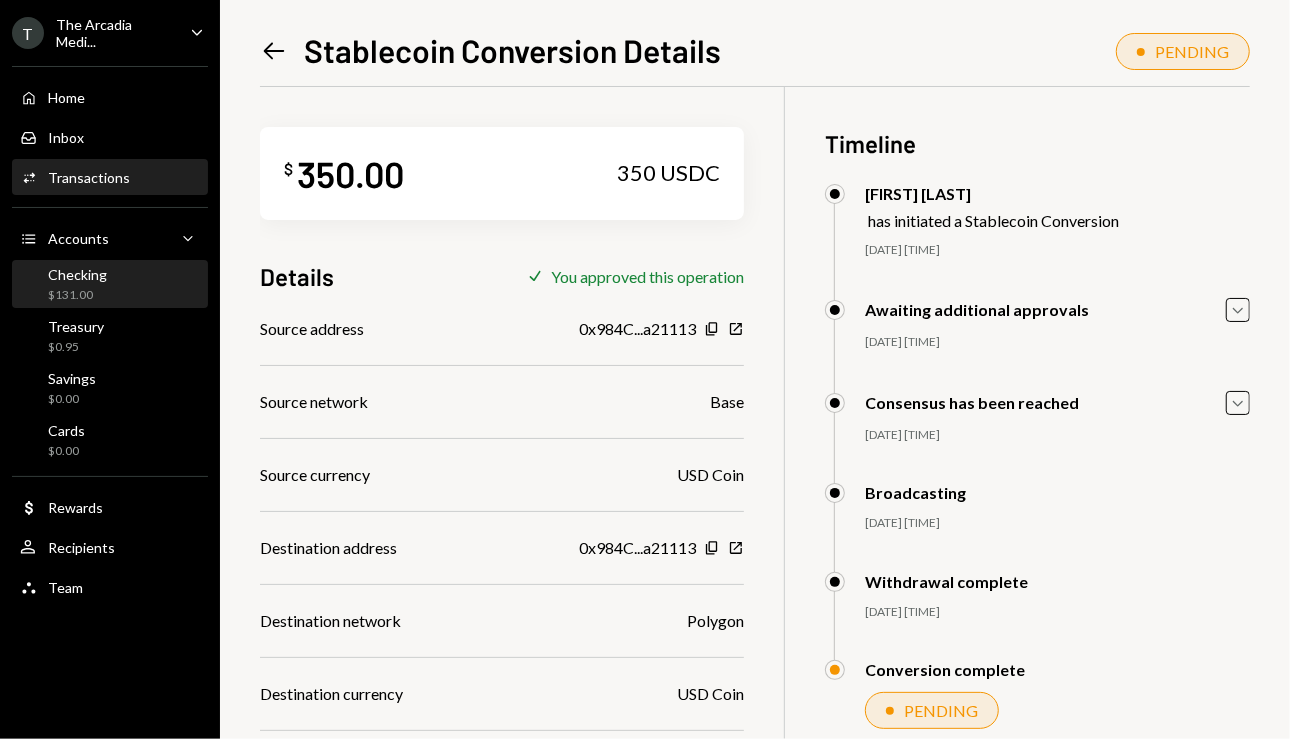 click on "Checking" at bounding box center [77, 274] 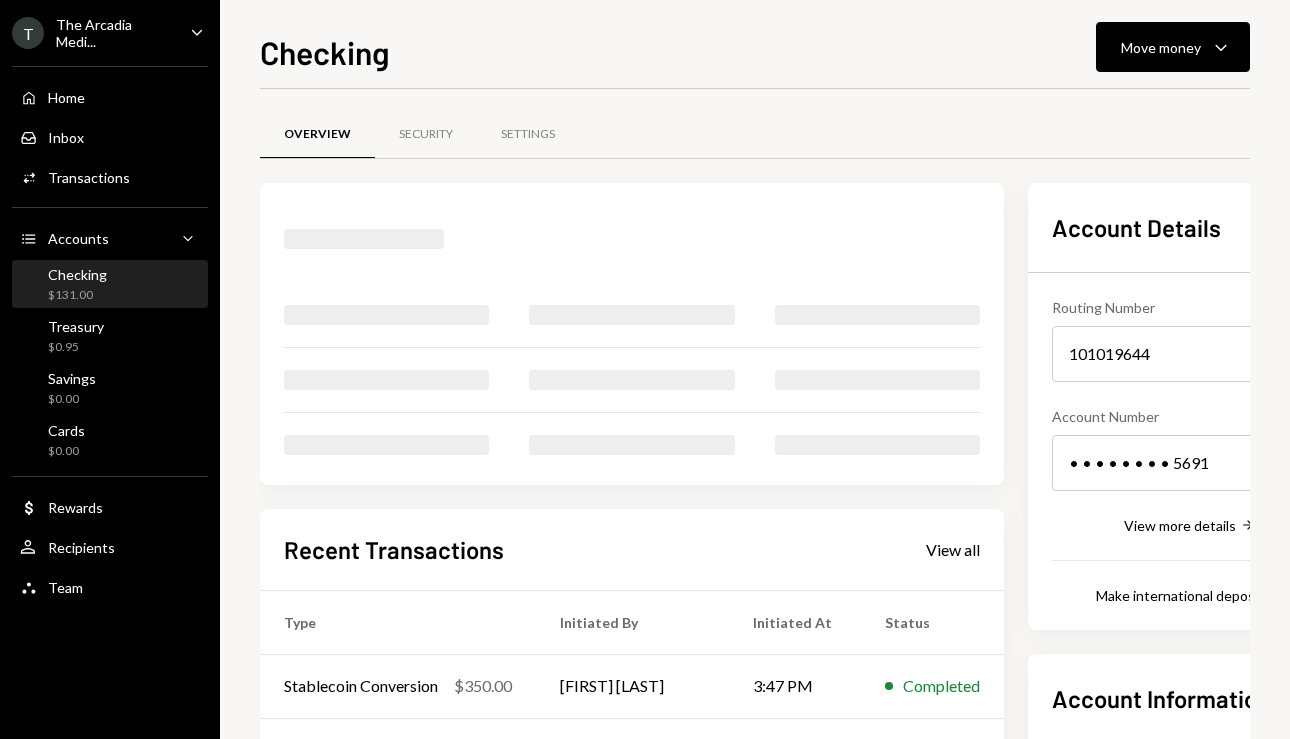 scroll, scrollTop: 0, scrollLeft: 0, axis: both 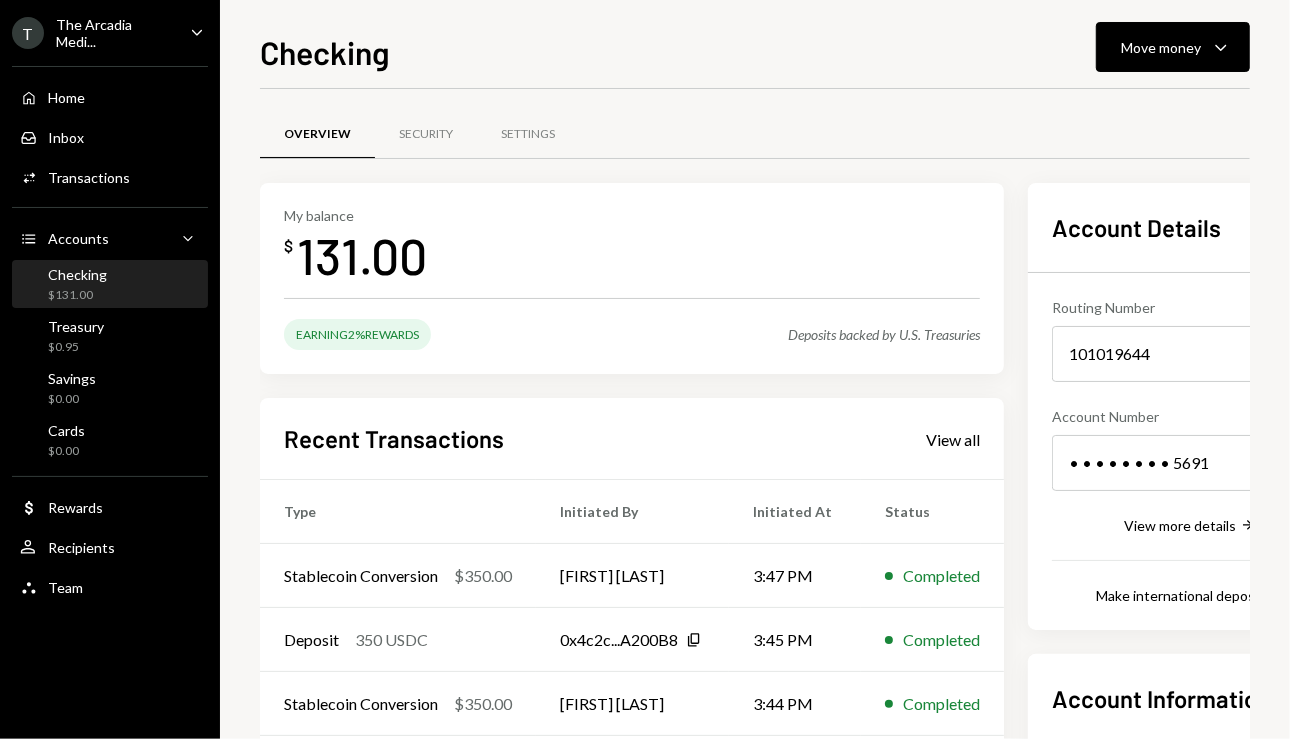 click on "Initiated By" at bounding box center (632, 512) 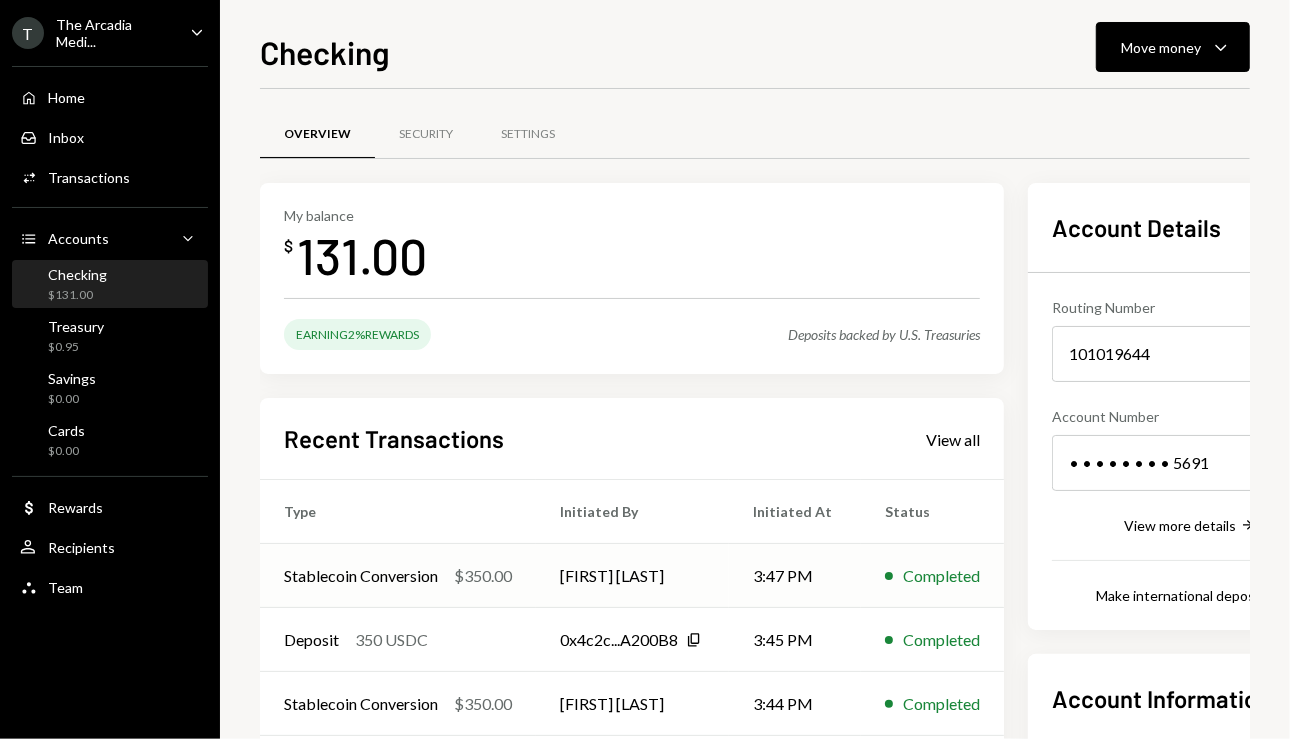 click on "[FIRST] [LAST]" at bounding box center (632, 576) 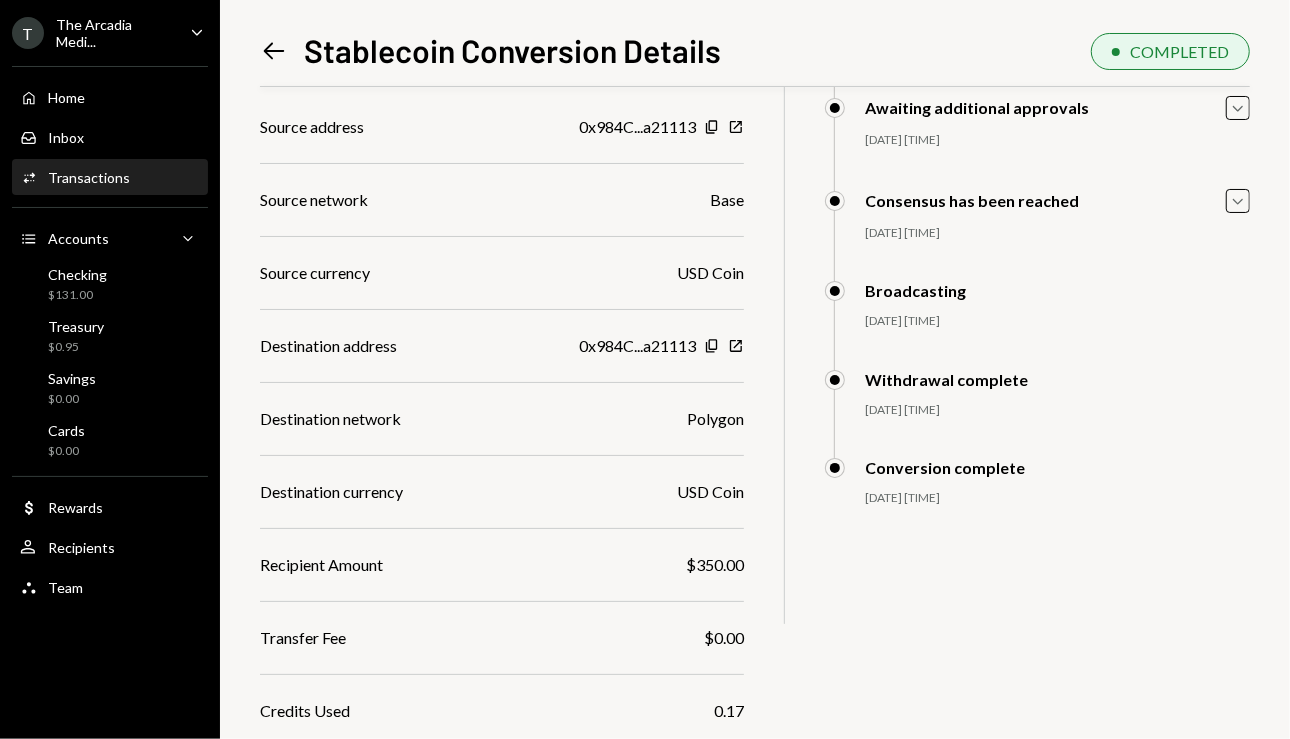 scroll, scrollTop: 0, scrollLeft: 0, axis: both 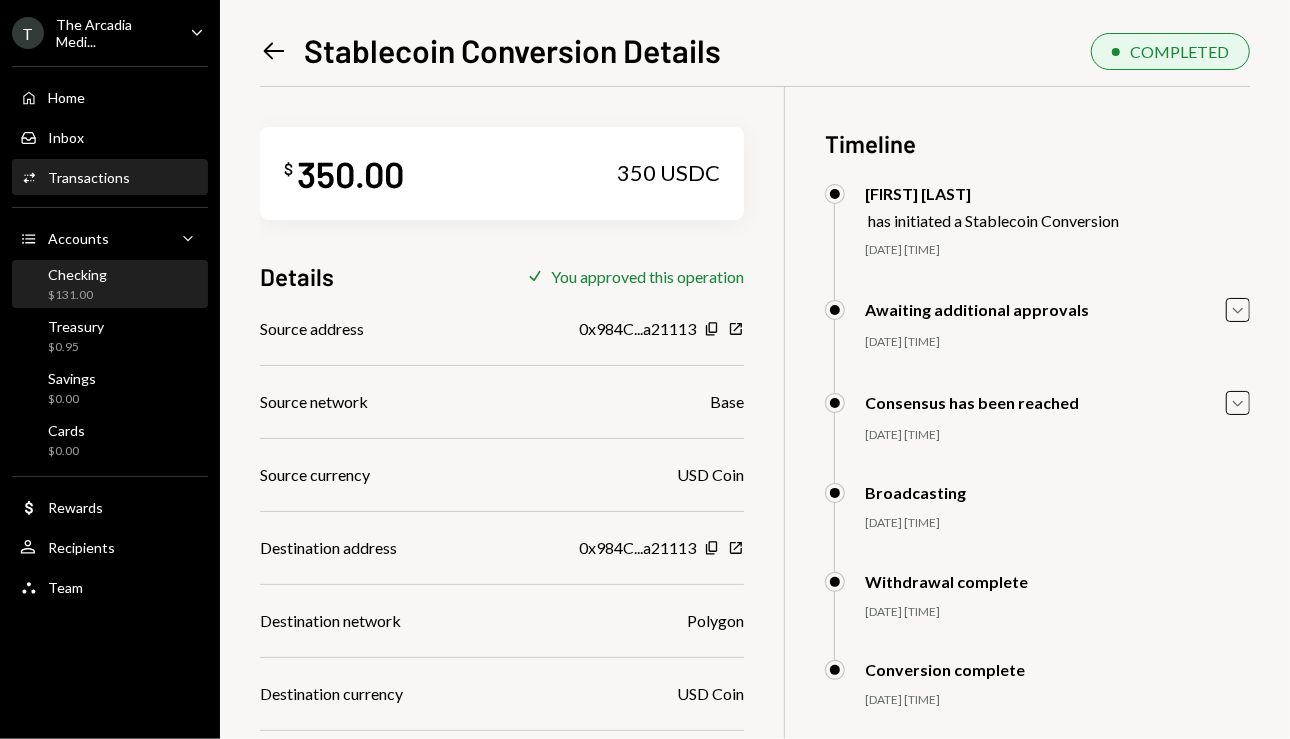 click on "Checking $131.00" at bounding box center [110, 285] 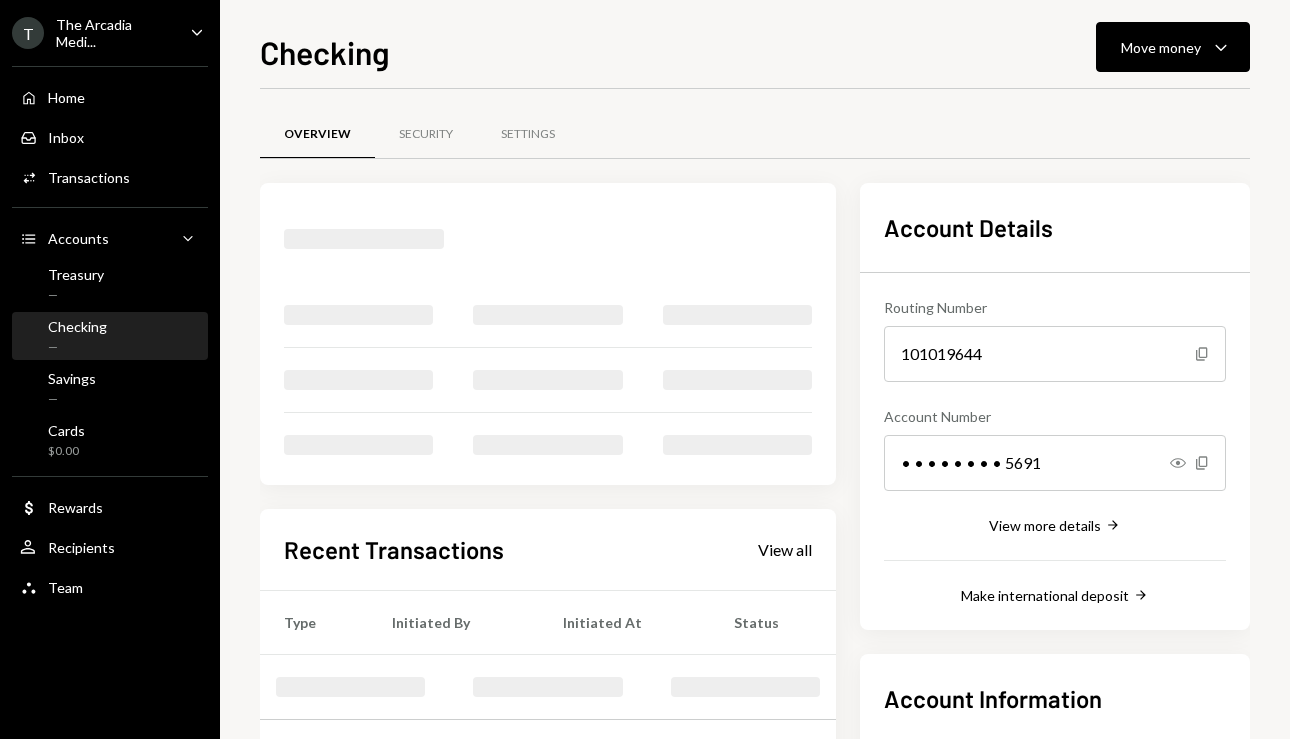 scroll, scrollTop: 0, scrollLeft: 0, axis: both 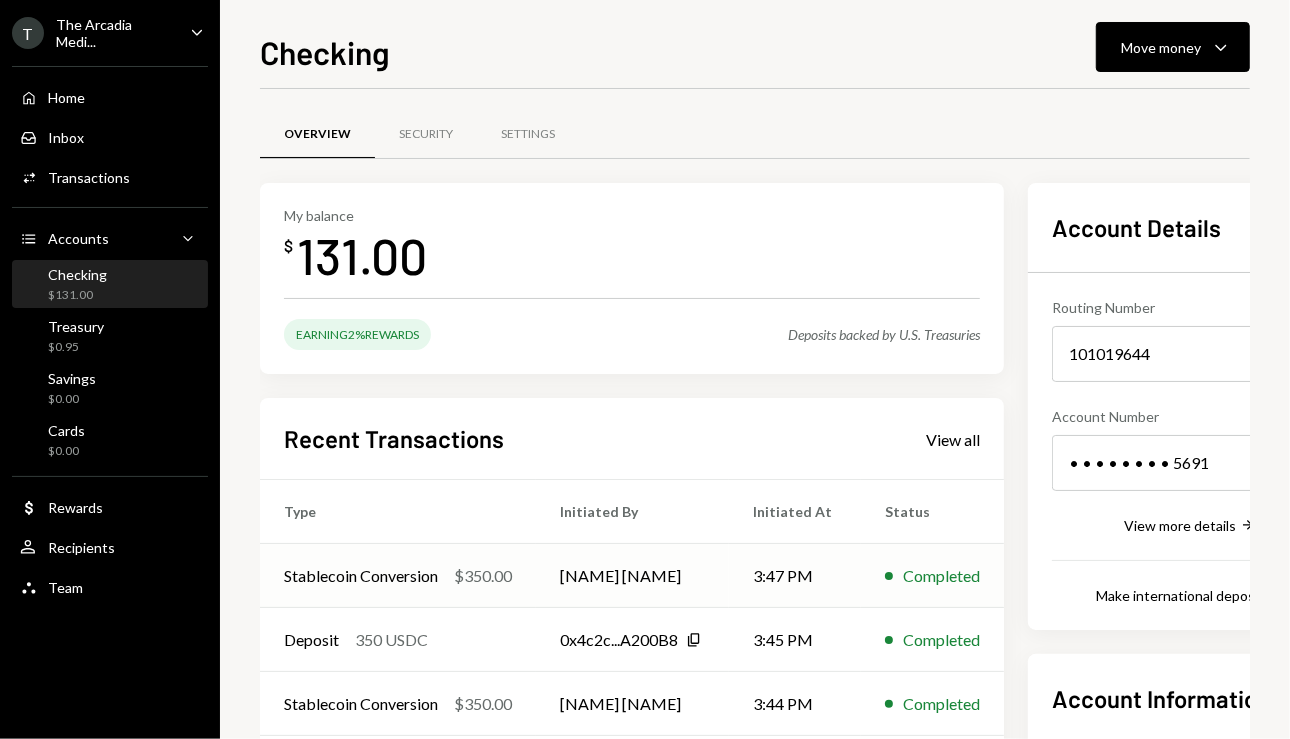 click on "Stablecoin Conversion $350.00" at bounding box center (398, 576) 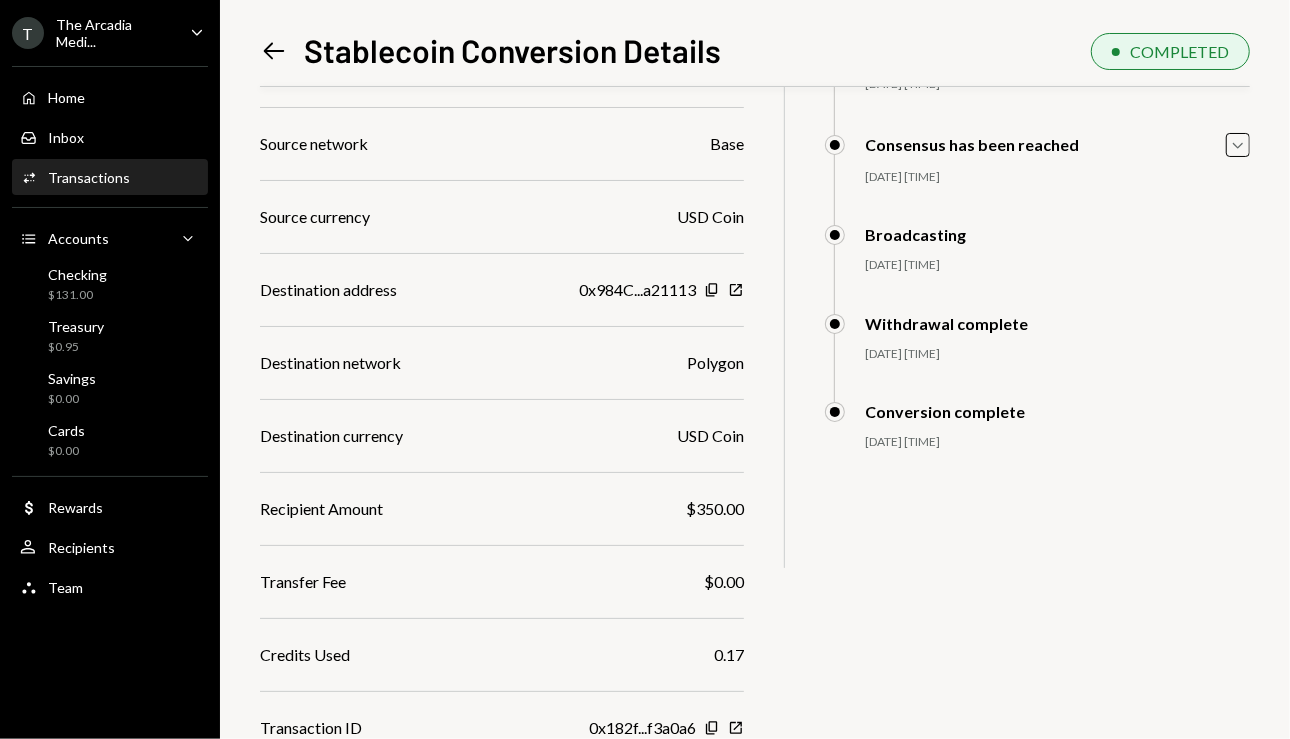 scroll, scrollTop: 0, scrollLeft: 0, axis: both 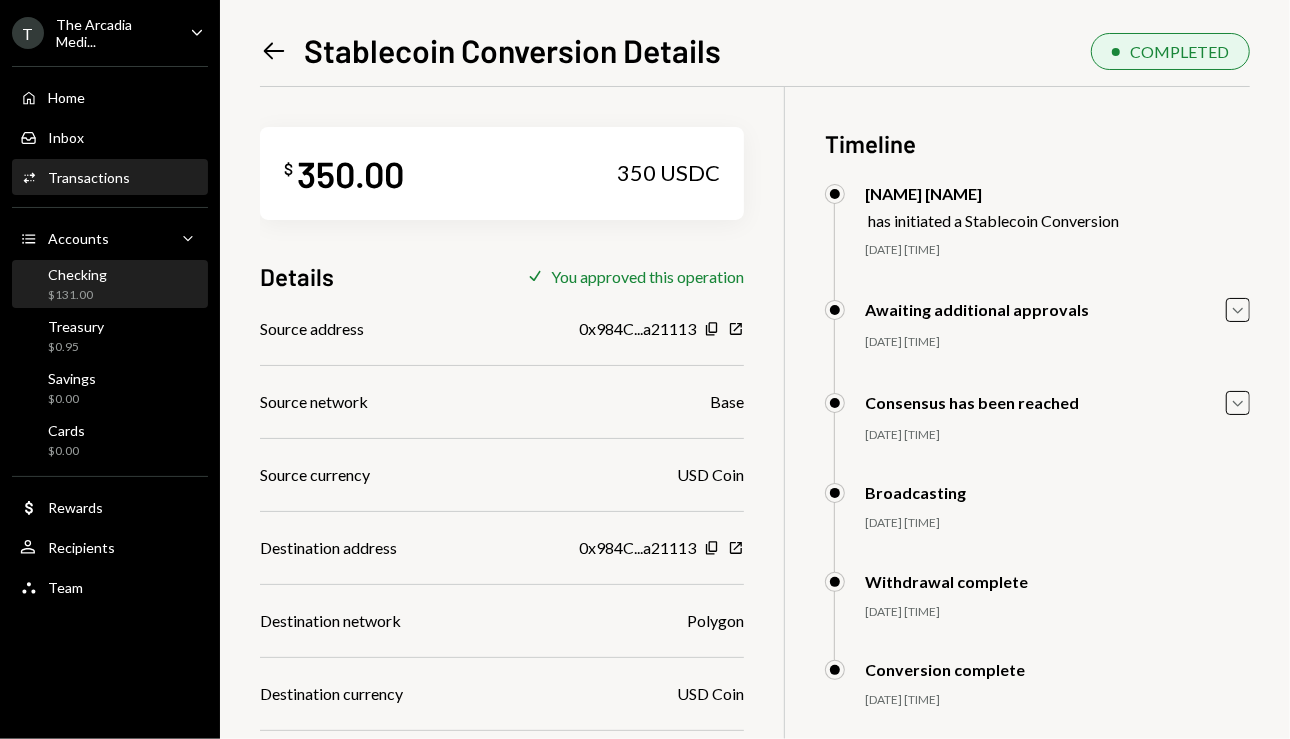 click on "Checking $131.00" at bounding box center [110, 285] 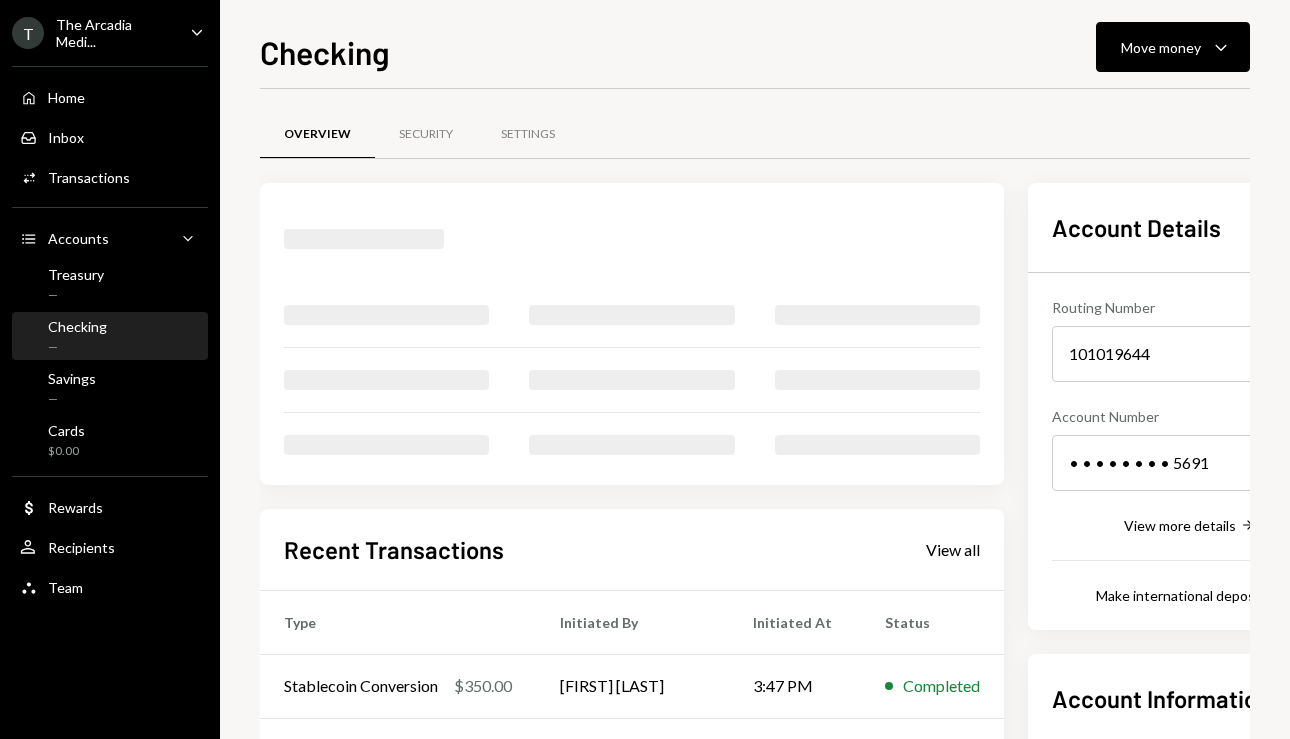 scroll, scrollTop: 0, scrollLeft: 0, axis: both 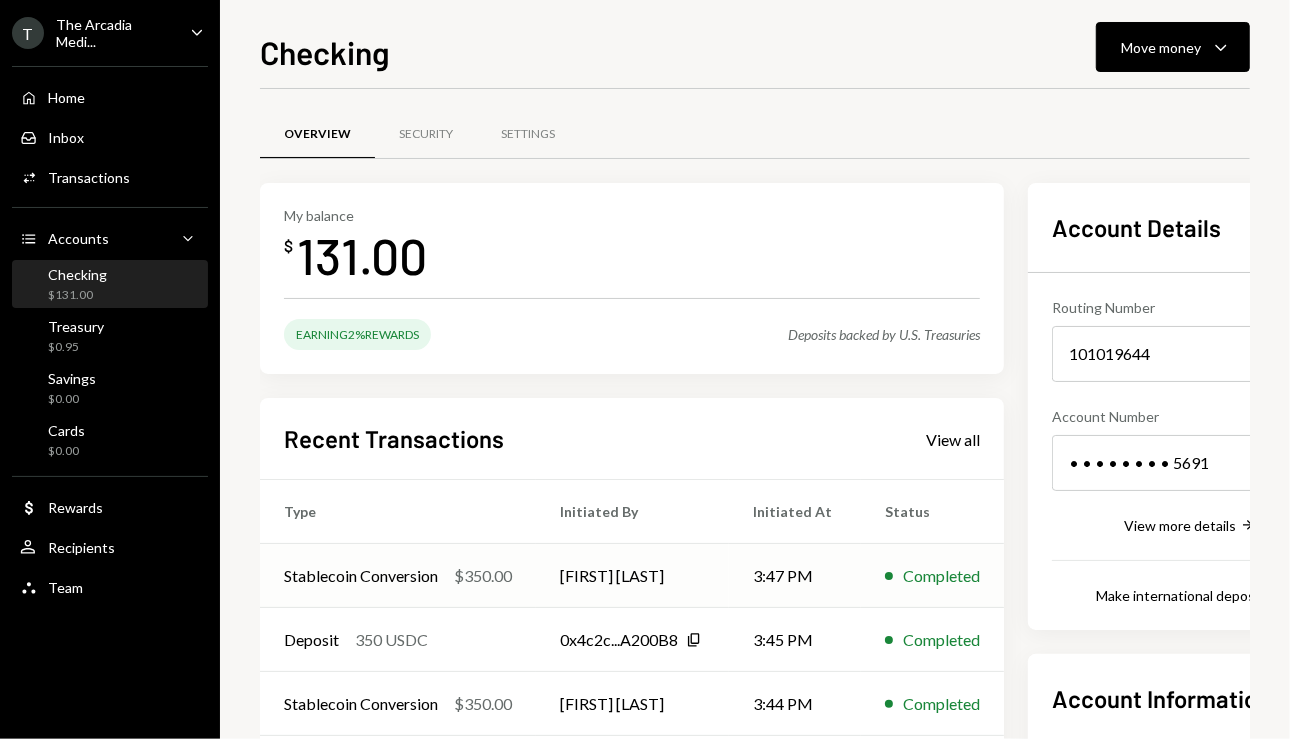 click on "$350.00" at bounding box center [483, 576] 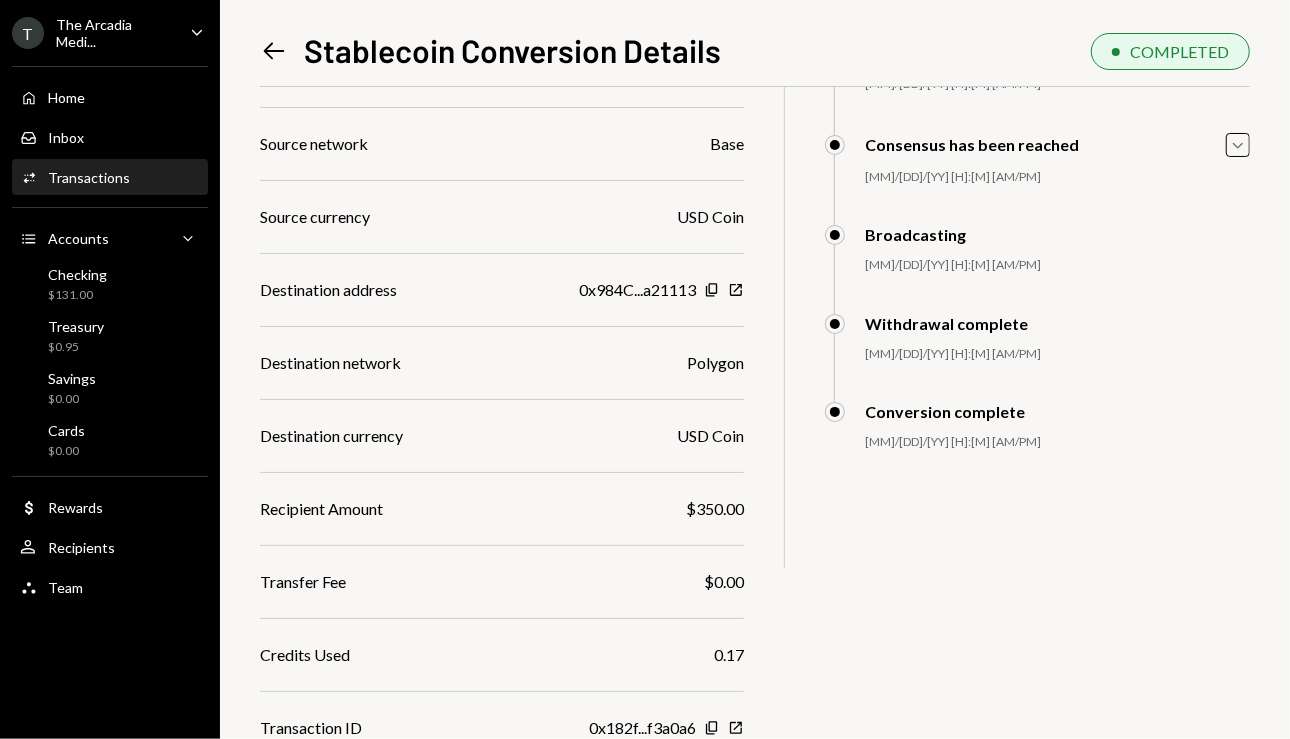 scroll, scrollTop: 0, scrollLeft: 0, axis: both 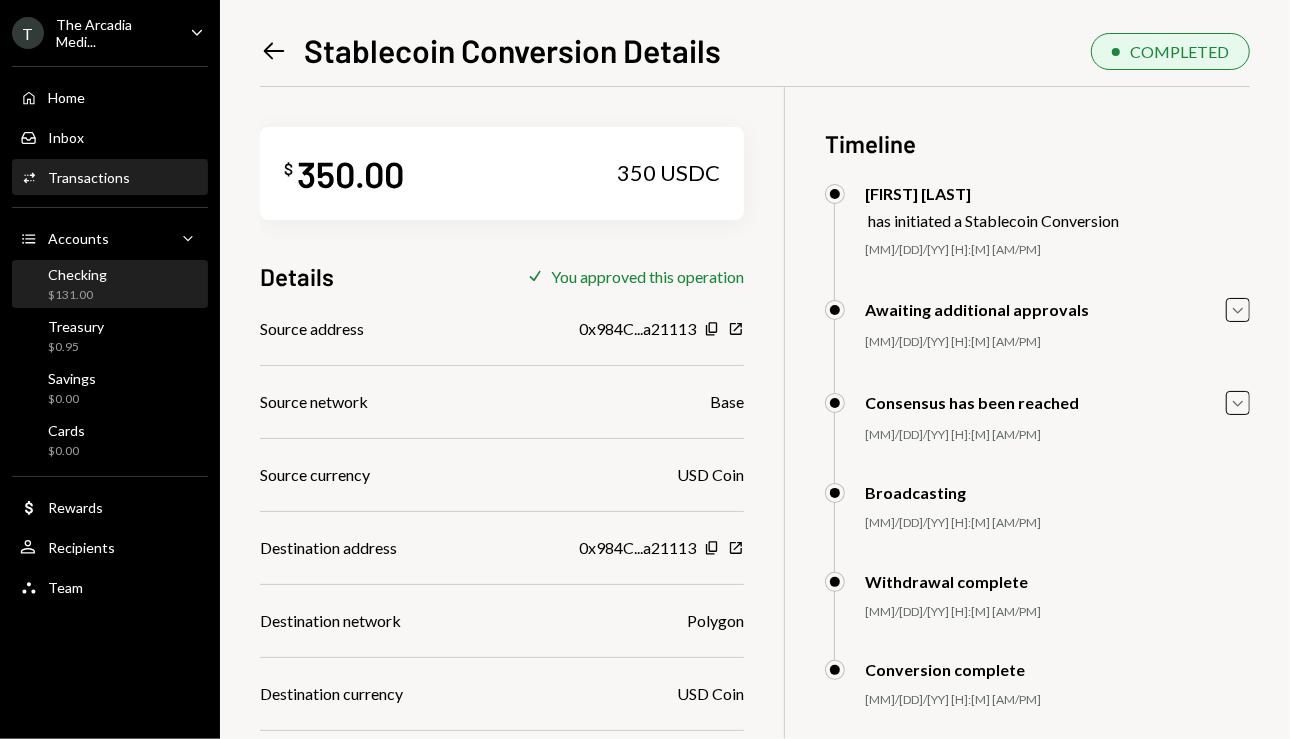 click on "Checking $131.00" at bounding box center [110, 285] 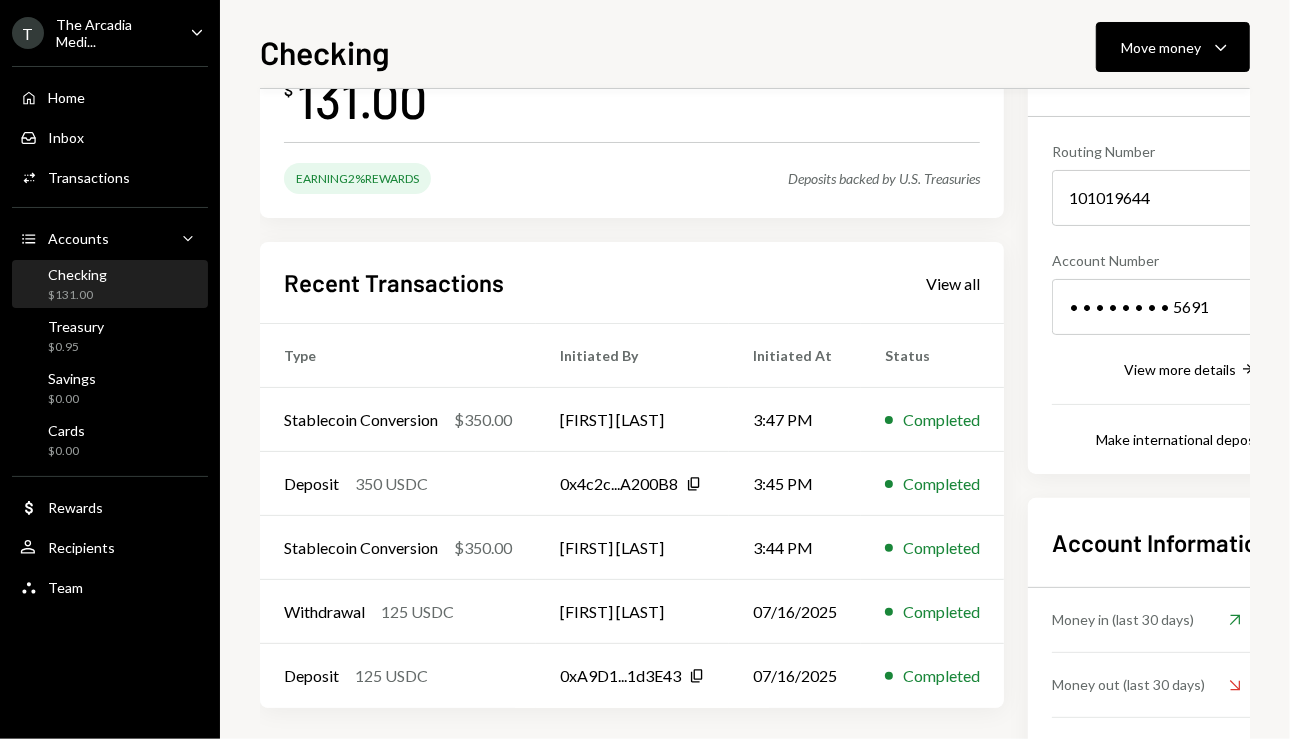 scroll, scrollTop: 158, scrollLeft: 0, axis: vertical 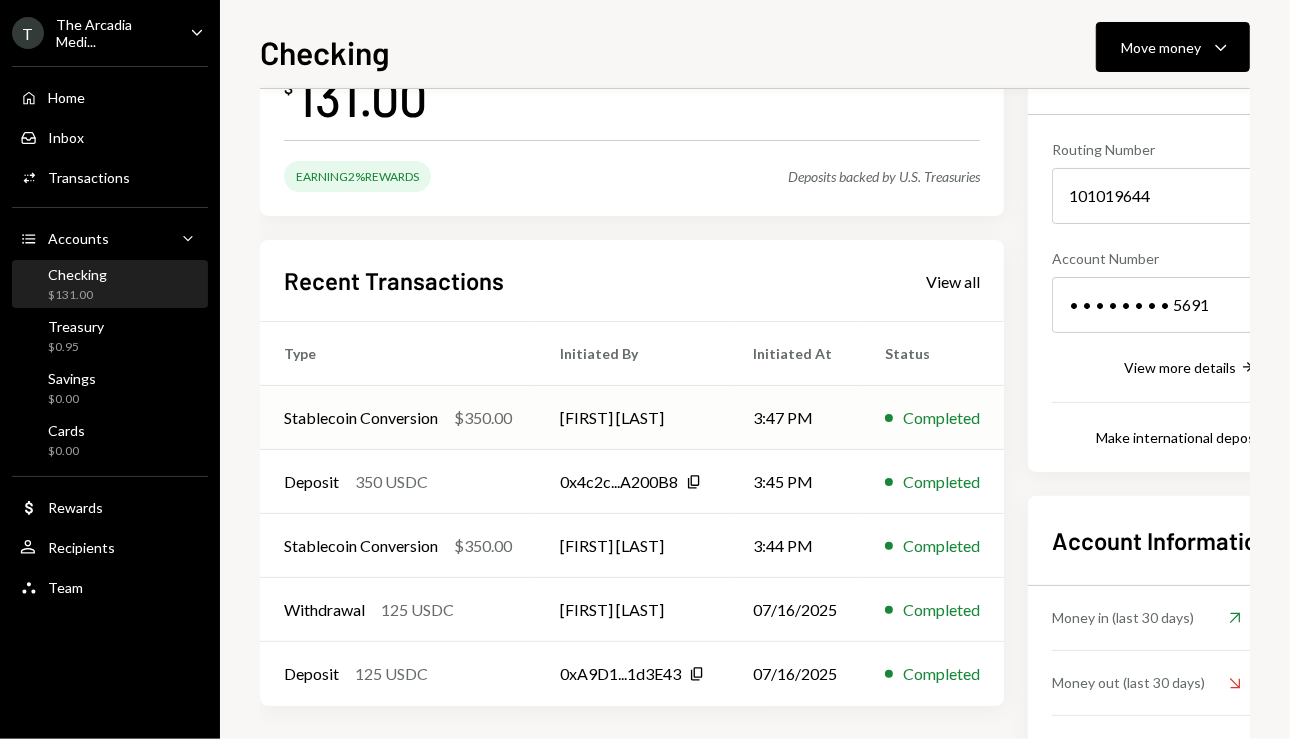 click on "[FIRST] [LAST]" at bounding box center (632, 418) 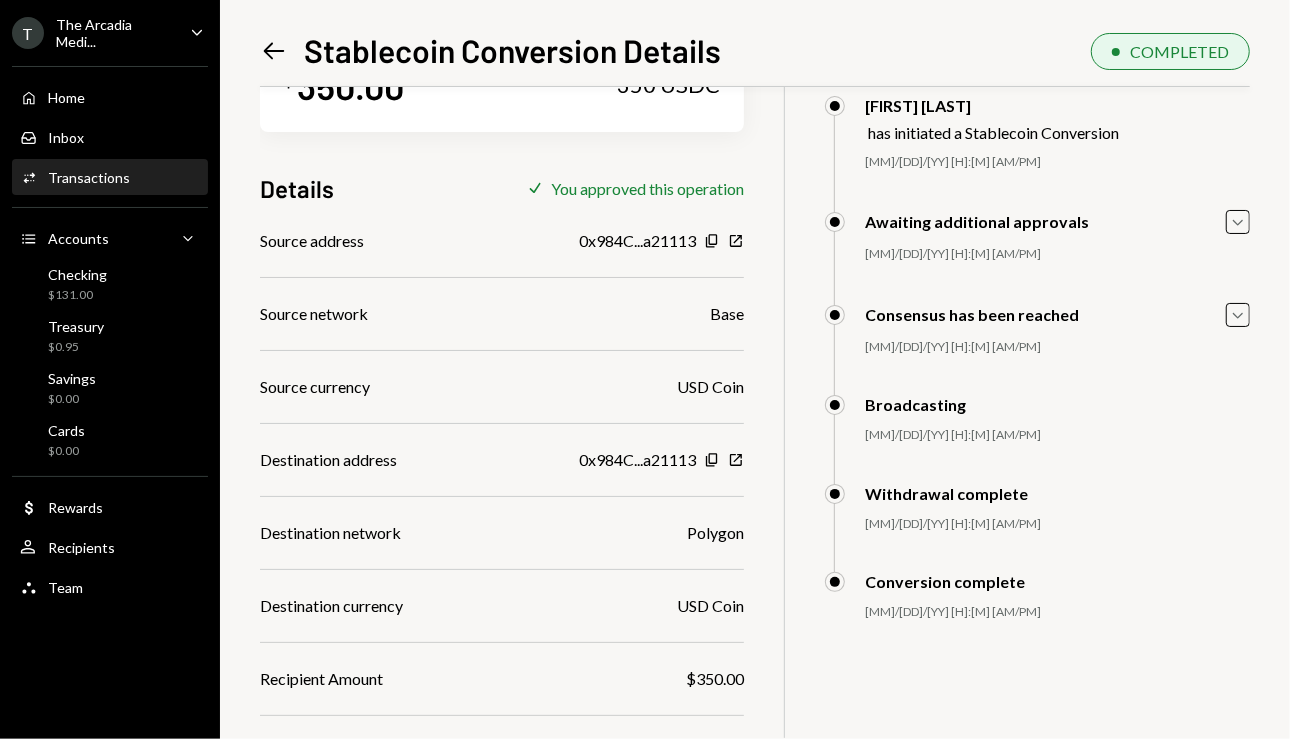 scroll, scrollTop: 88, scrollLeft: 0, axis: vertical 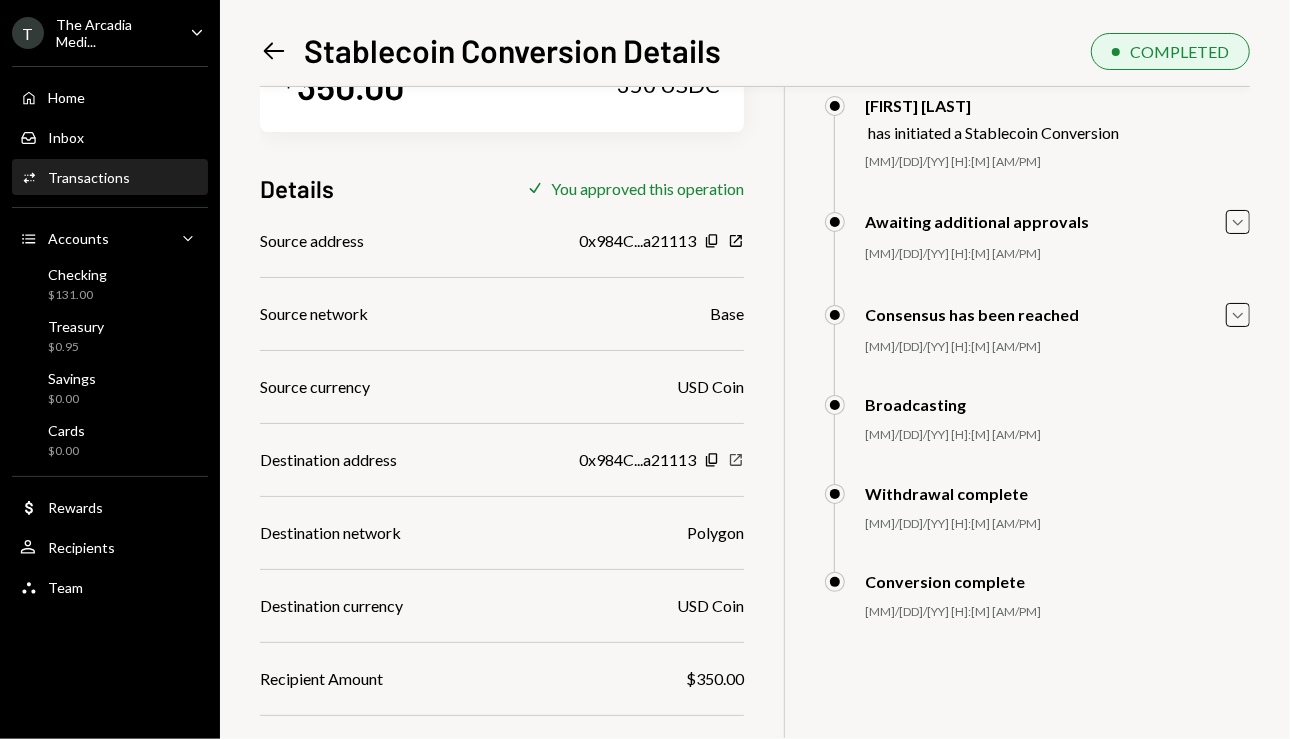 click 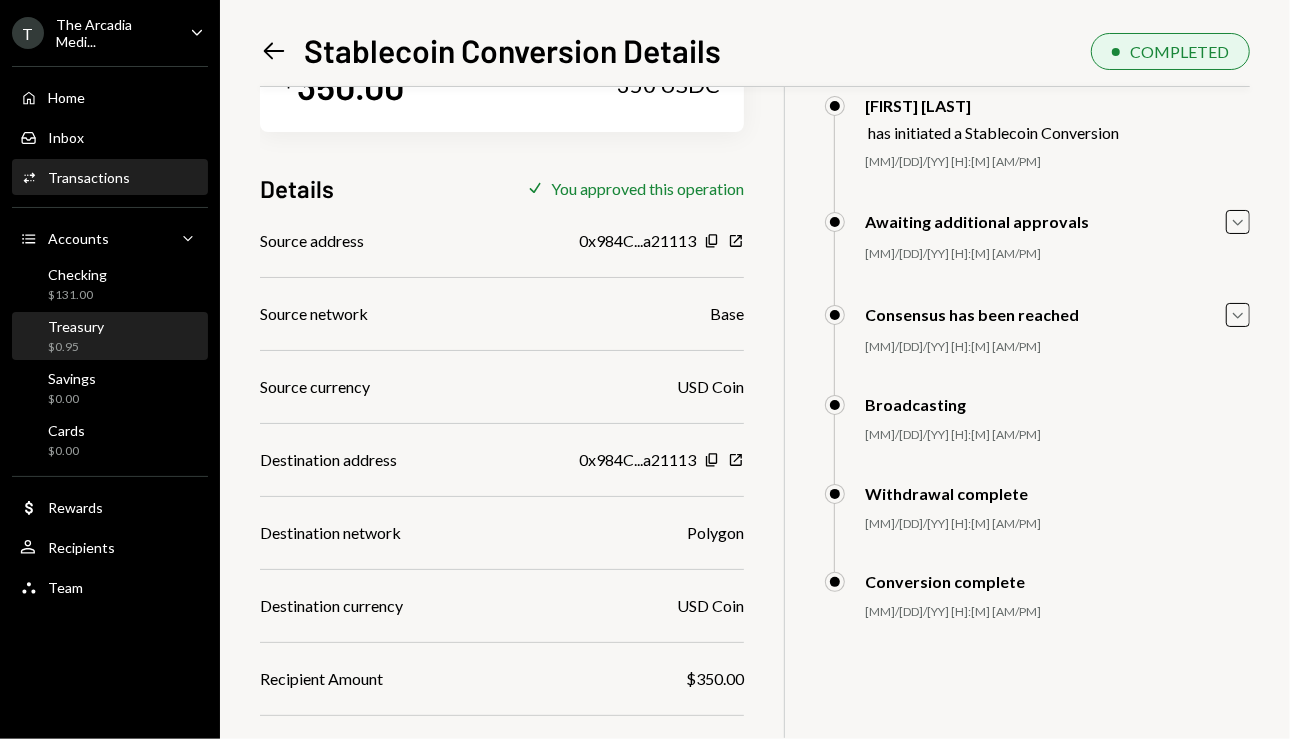 click on "Treasury $0.95" at bounding box center (110, 337) 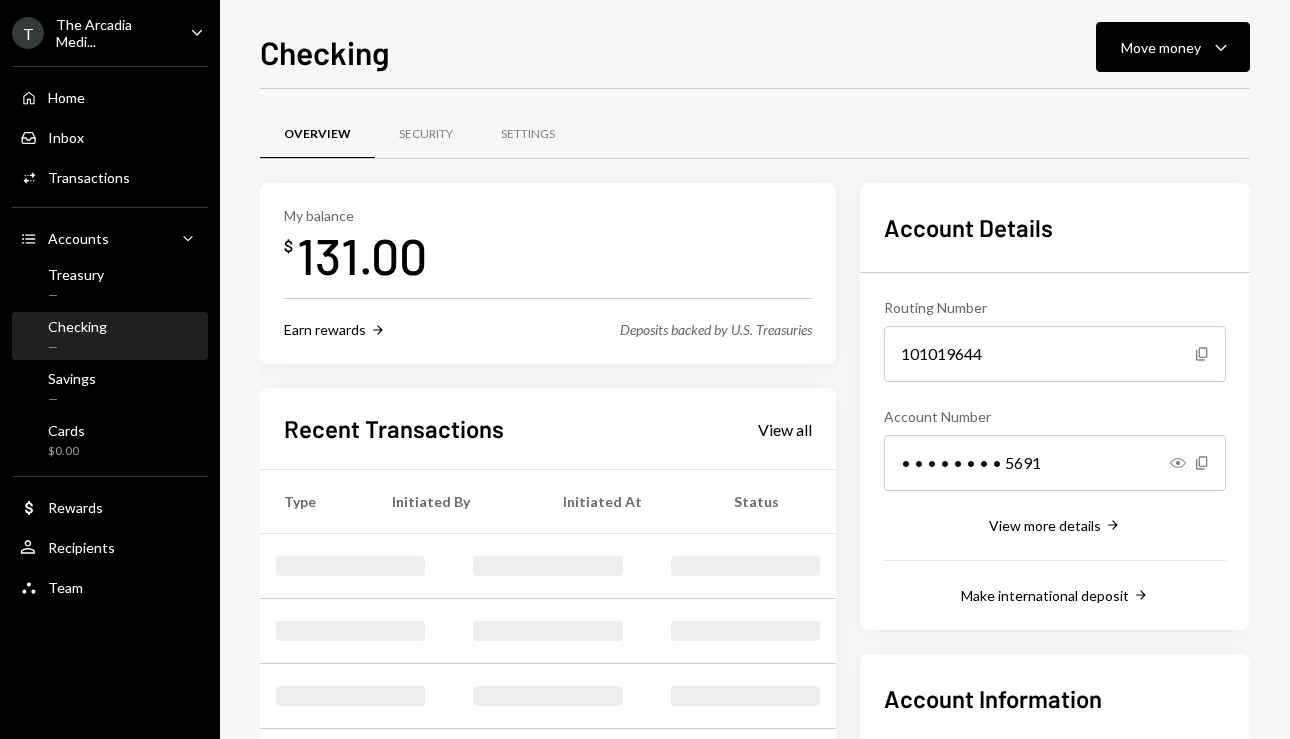 scroll, scrollTop: 0, scrollLeft: 0, axis: both 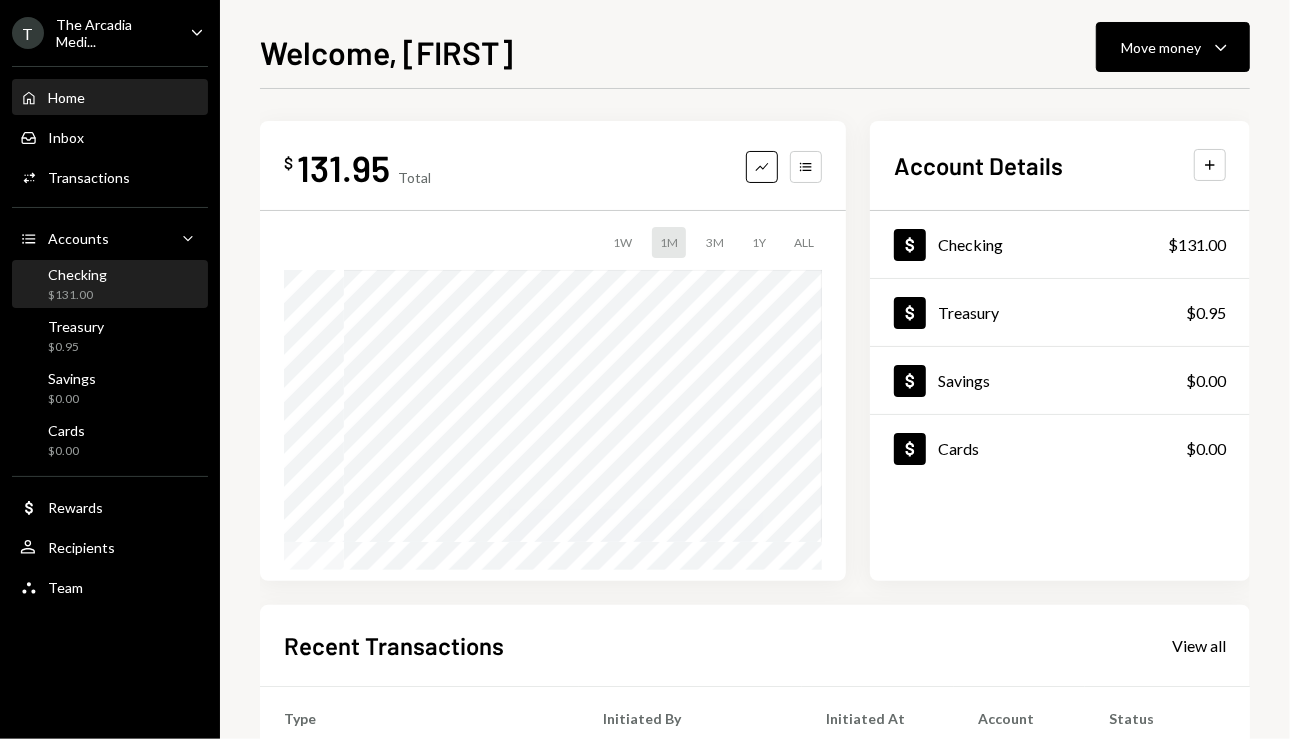 click on "Checking $131.00" at bounding box center (110, 285) 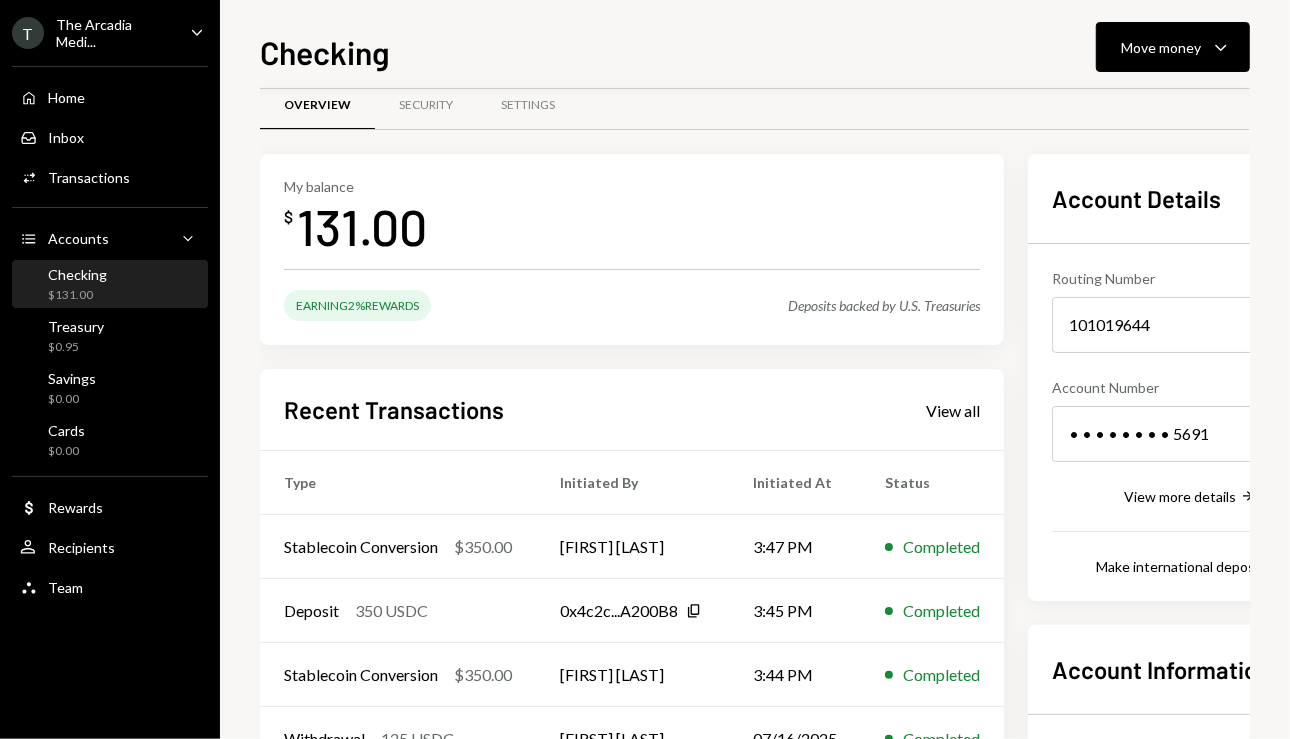 scroll, scrollTop: 0, scrollLeft: 0, axis: both 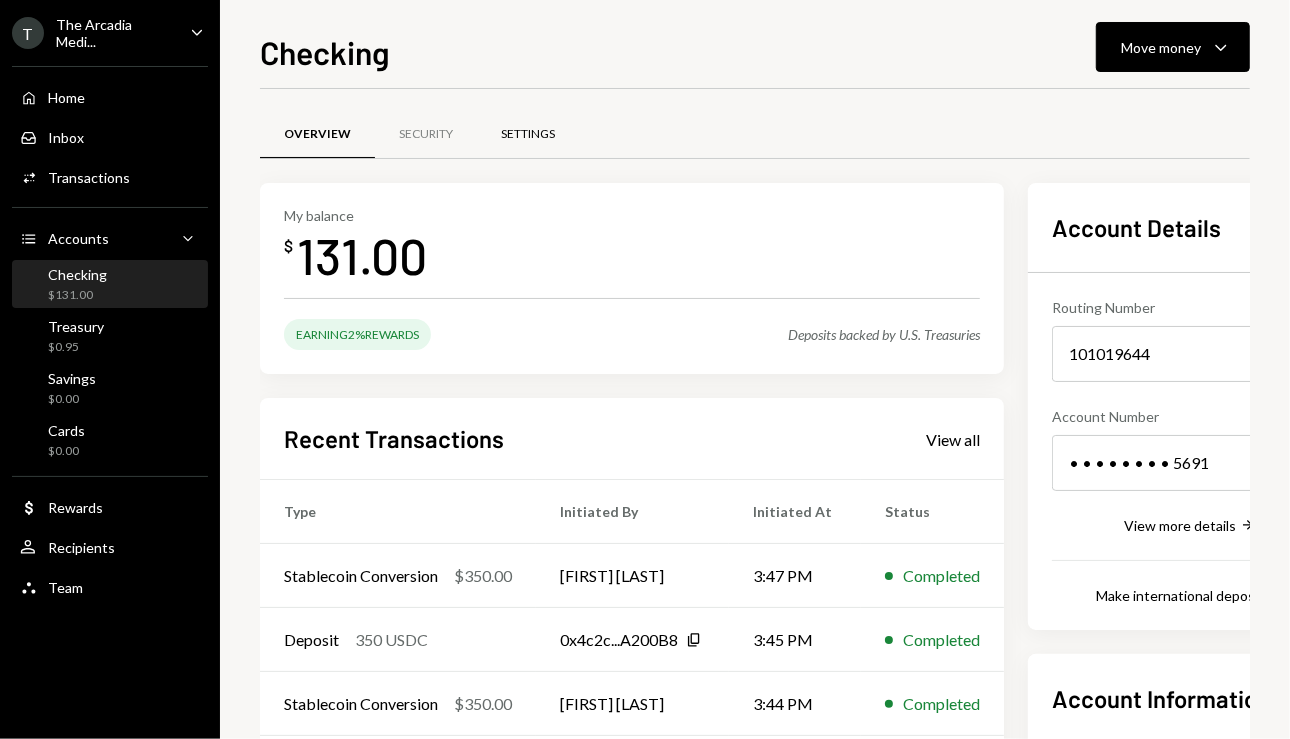 drag, startPoint x: 536, startPoint y: 160, endPoint x: 542, endPoint y: 123, distance: 37.48333 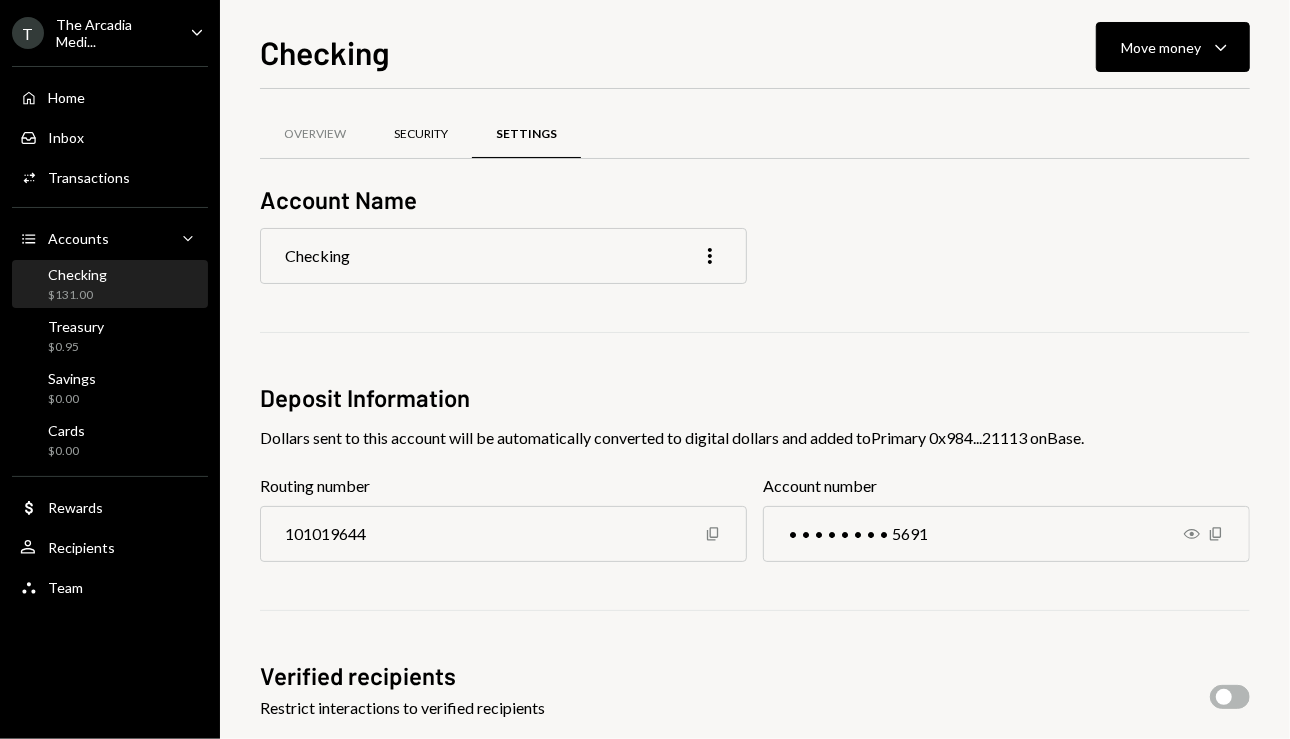 click on "Security" at bounding box center (421, 134) 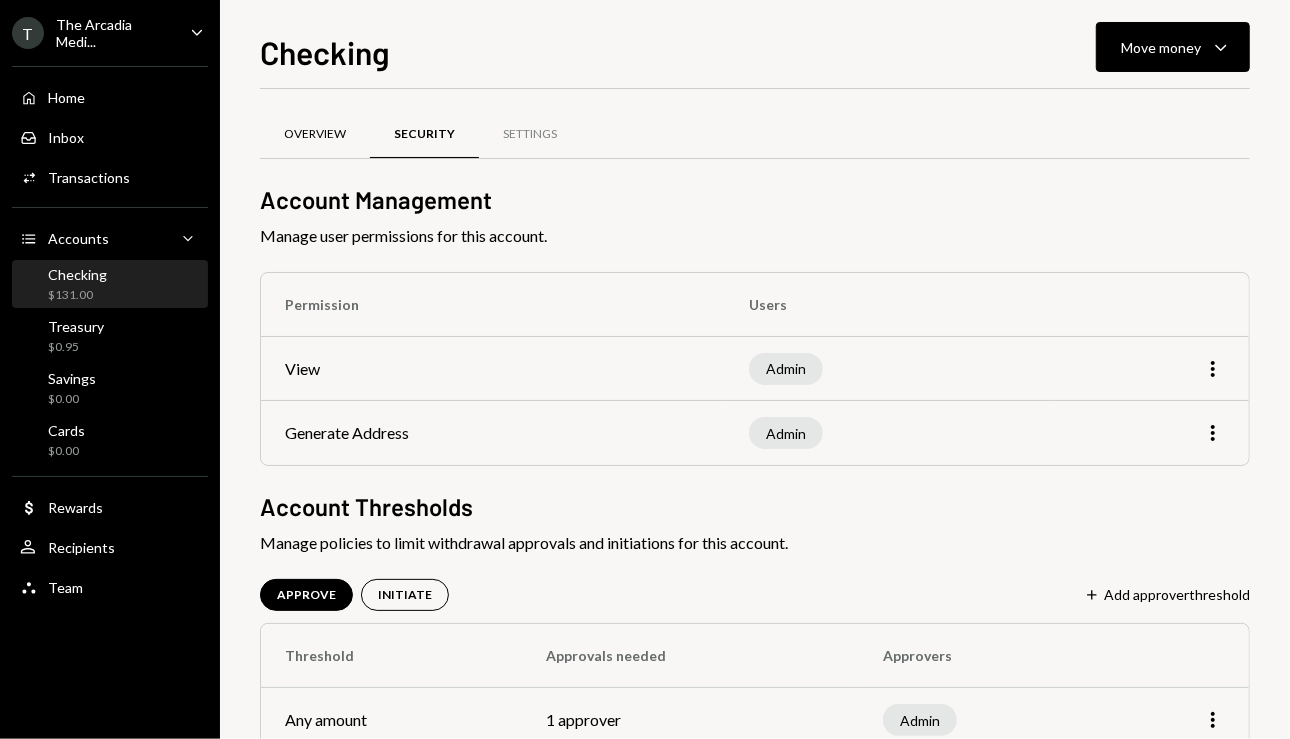 click on "Overview" at bounding box center (315, 135) 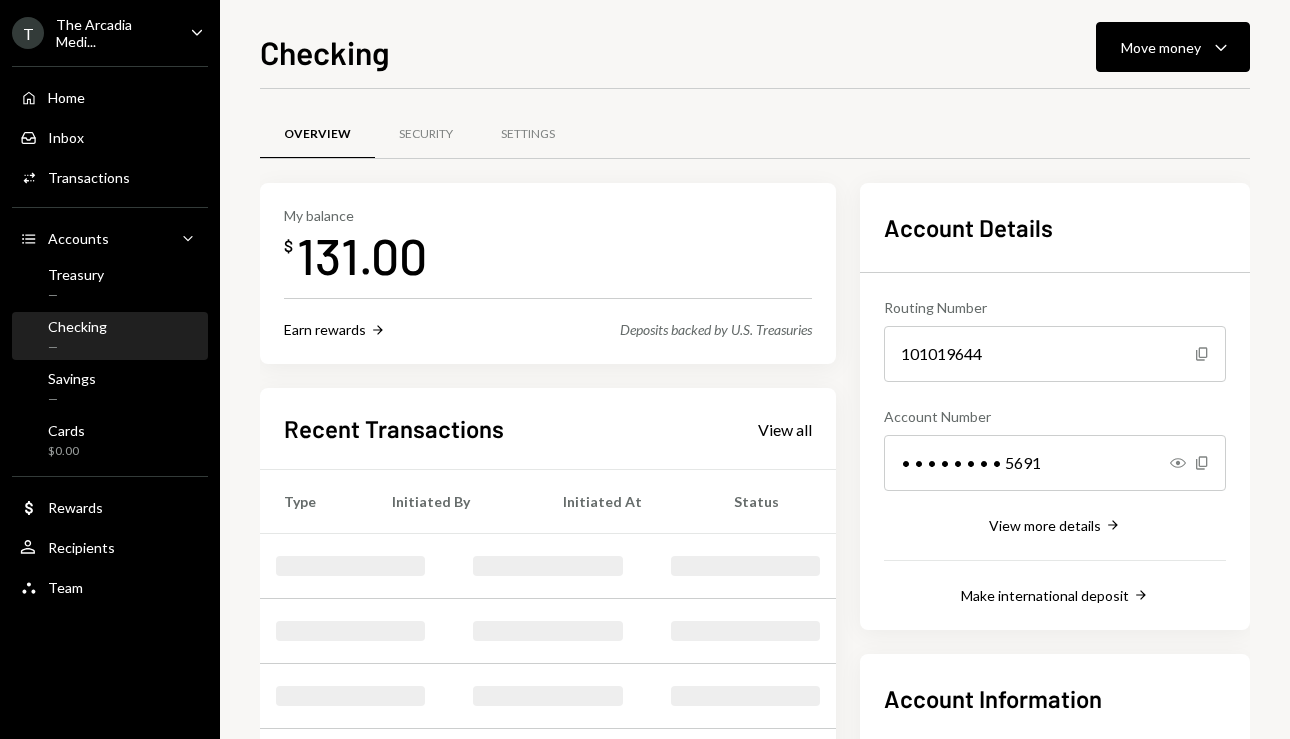 scroll, scrollTop: 0, scrollLeft: 0, axis: both 